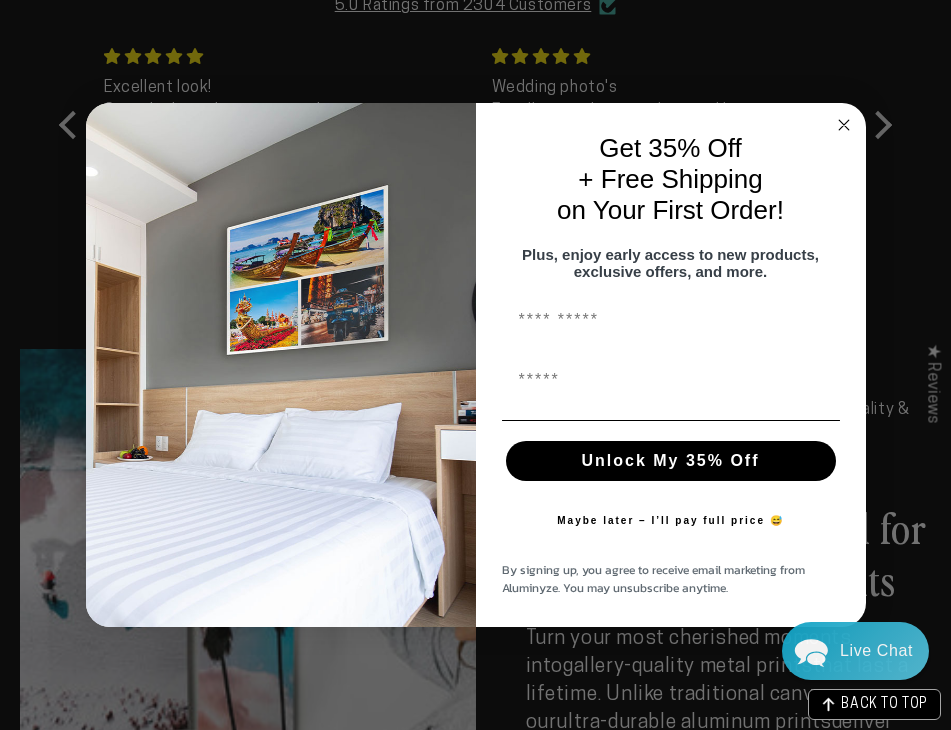scroll, scrollTop: 1766, scrollLeft: 0, axis: vertical 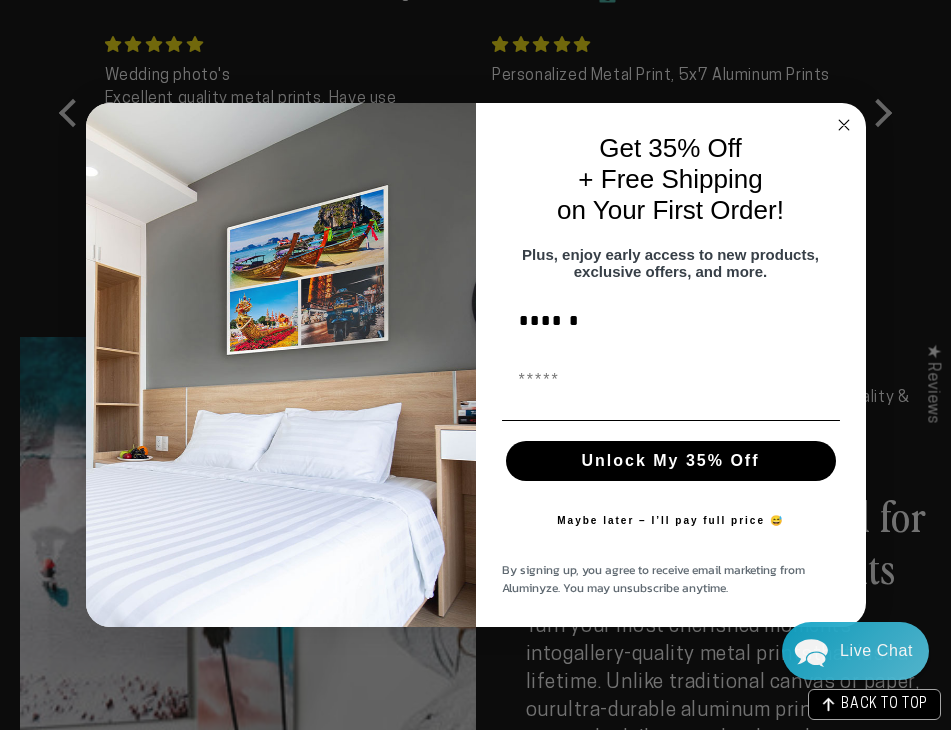 type on "******" 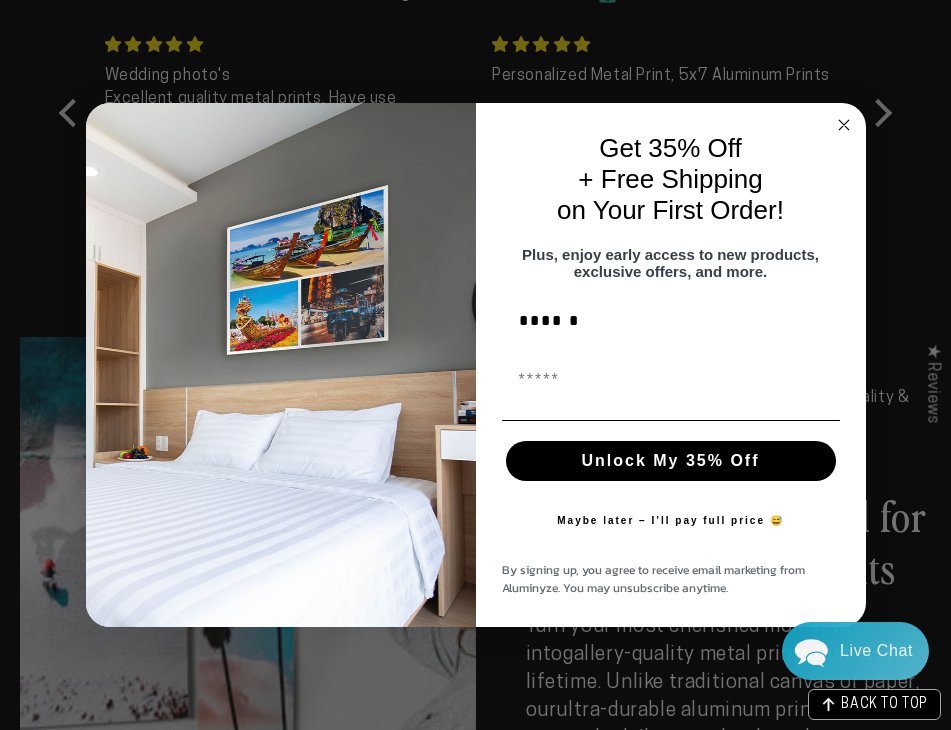 type on "*" 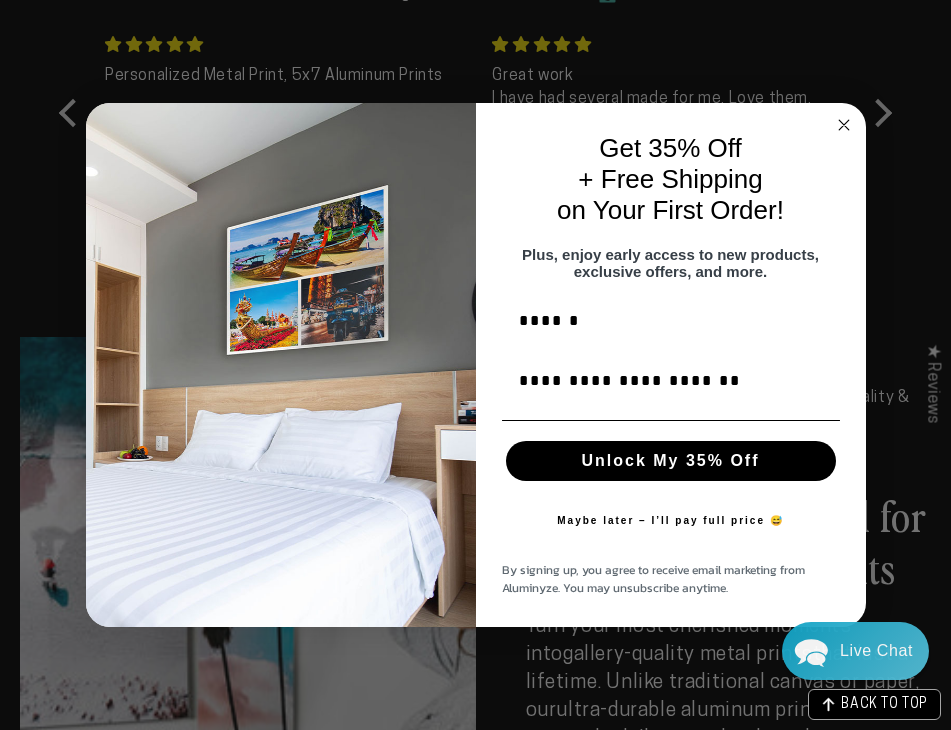 type on "**********" 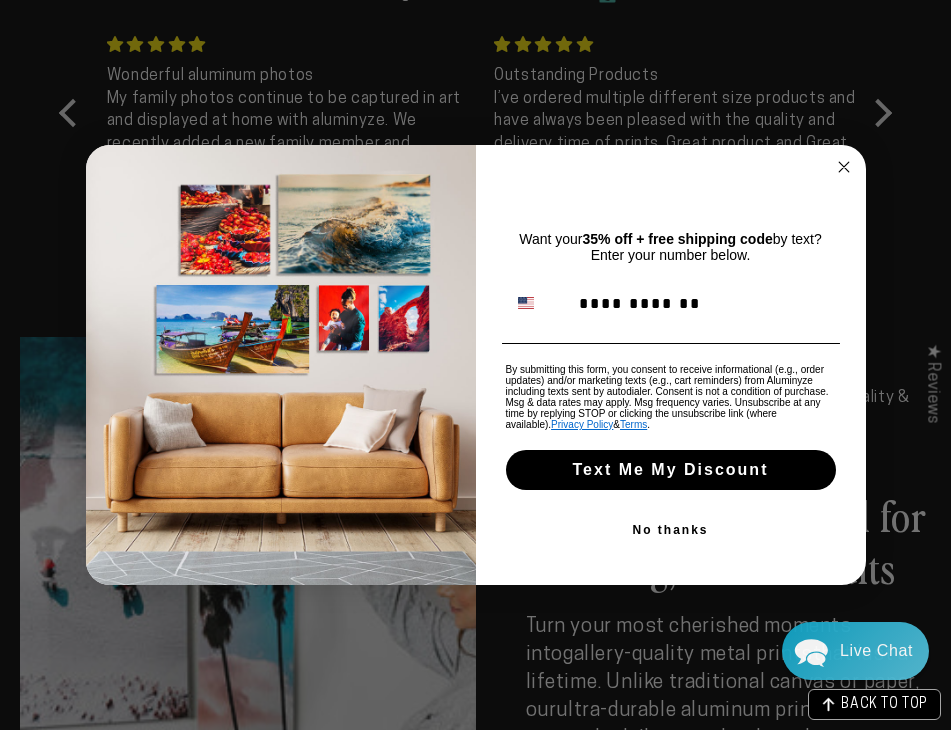 type on "**********" 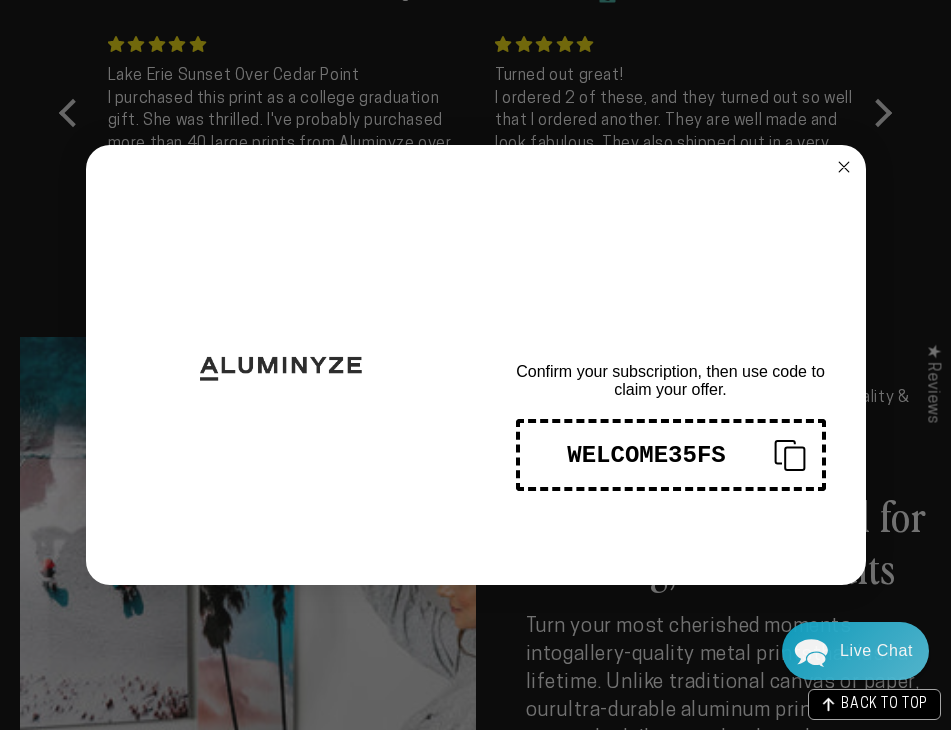 click 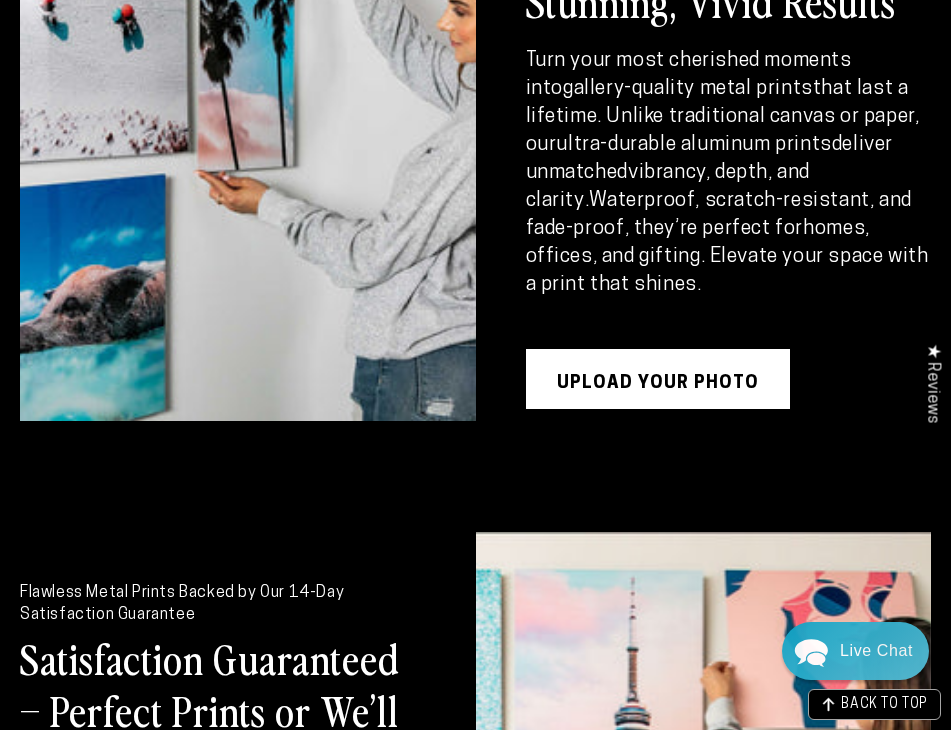 scroll, scrollTop: 2345, scrollLeft: 0, axis: vertical 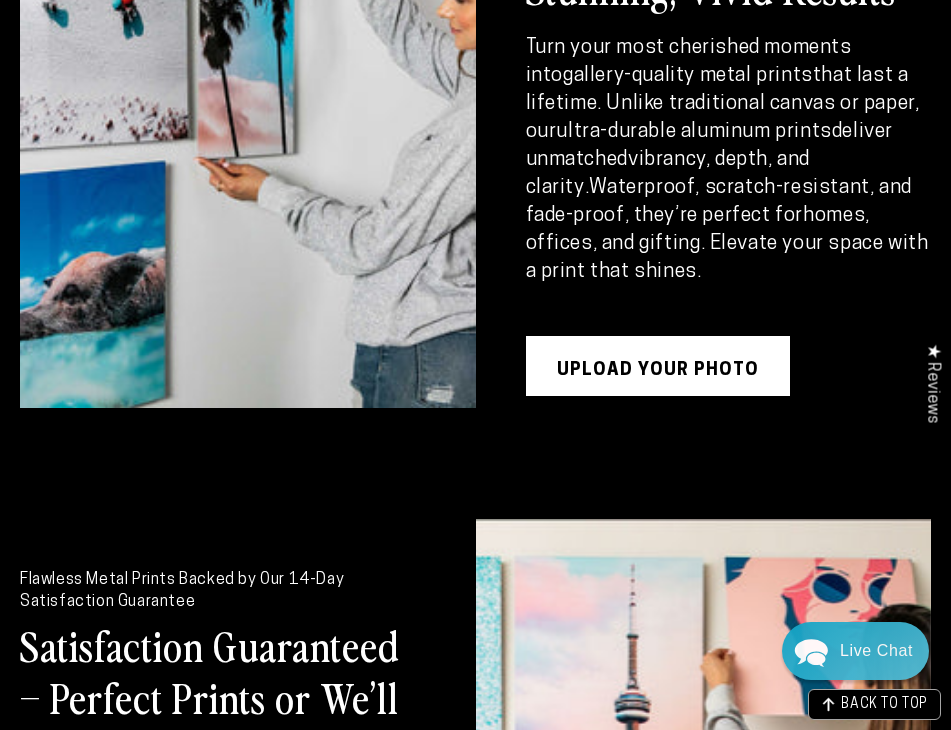 click on "UPLOAD YOUR PHOTO" at bounding box center [658, 366] 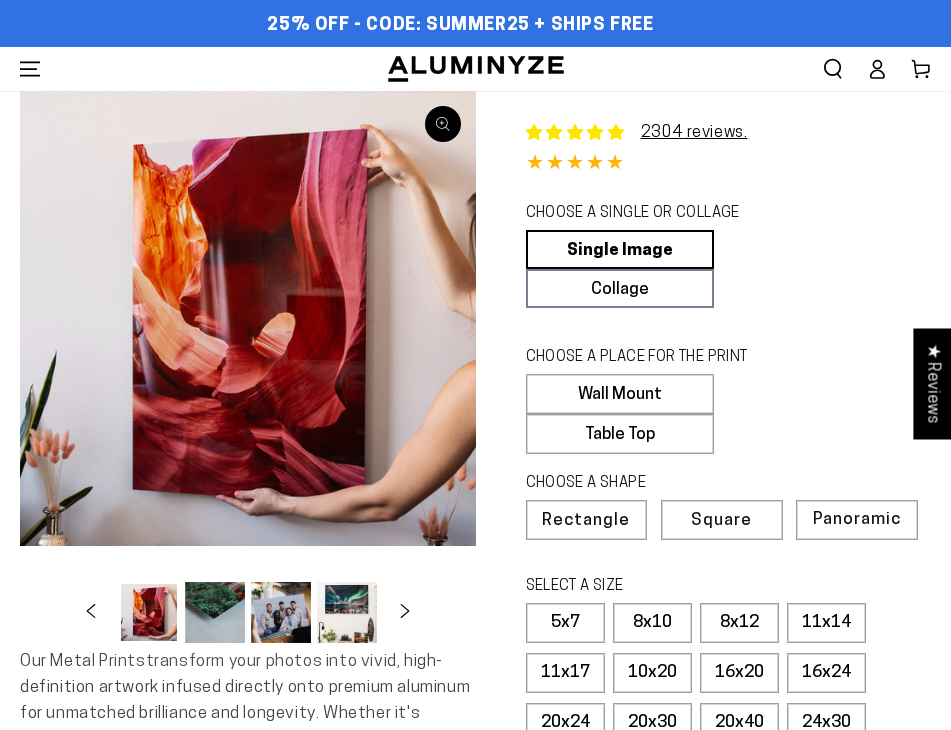 select on "**********" 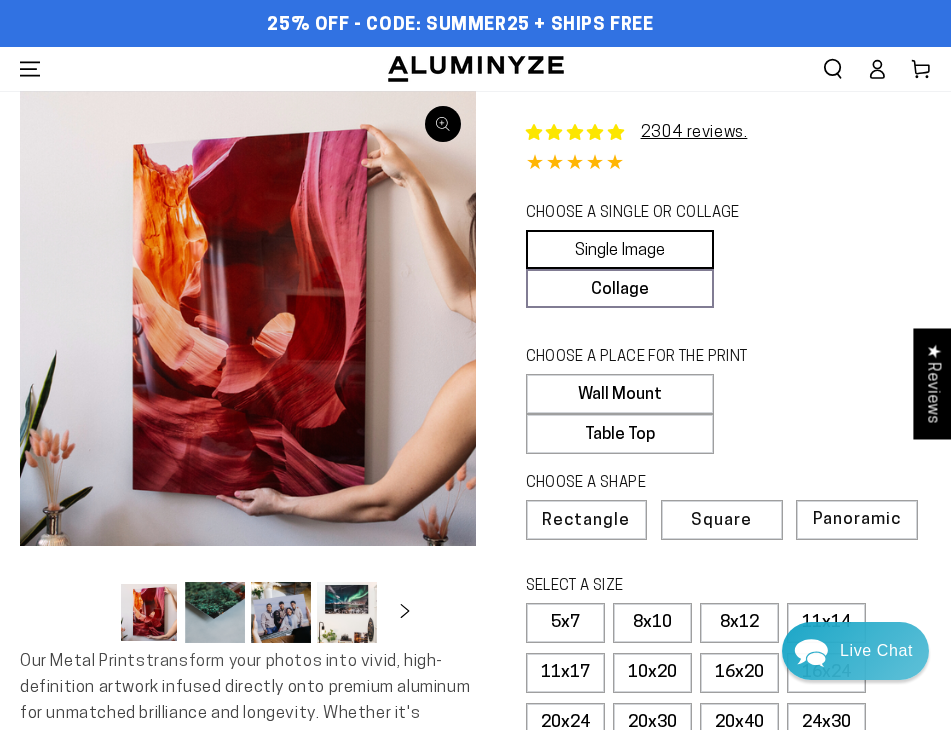 click on "Single Image" at bounding box center [620, 249] 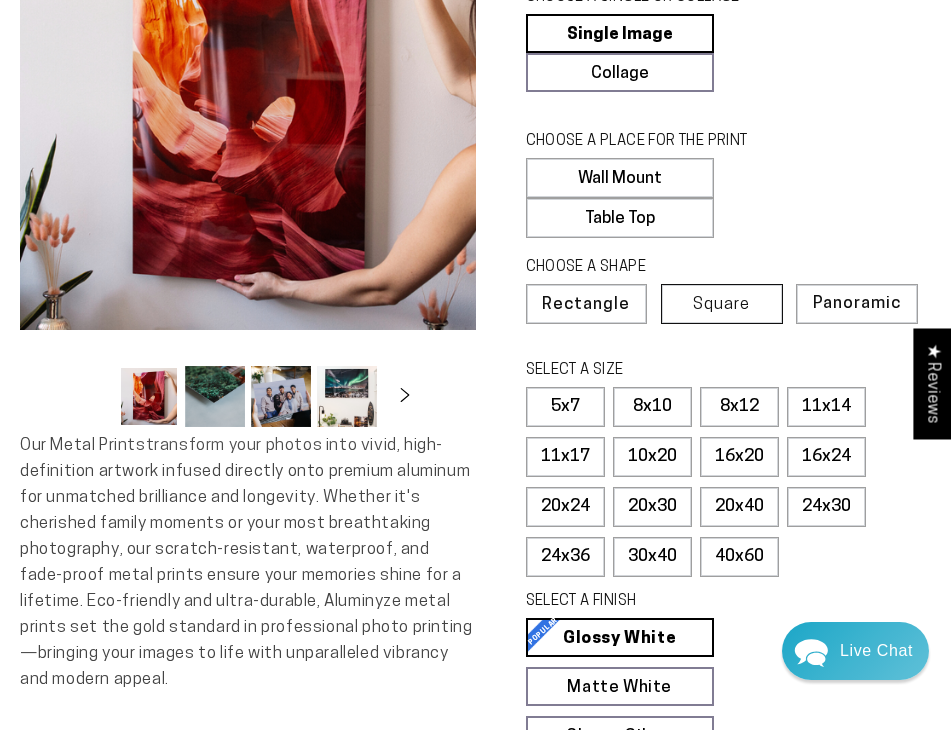 scroll, scrollTop: 216, scrollLeft: 0, axis: vertical 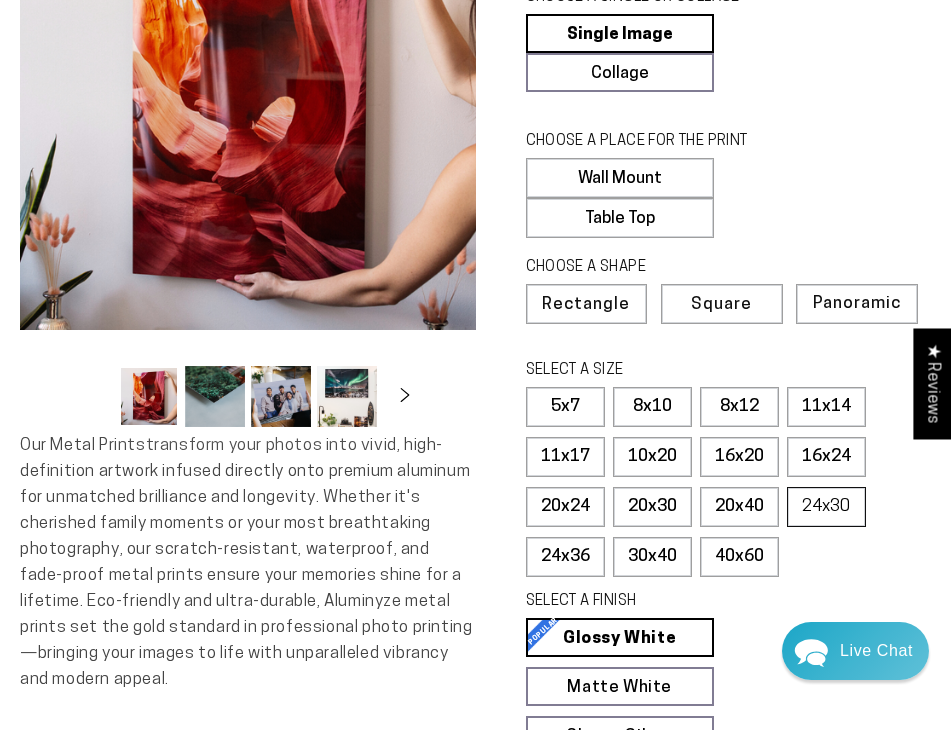 click on "24x30" at bounding box center (826, 507) 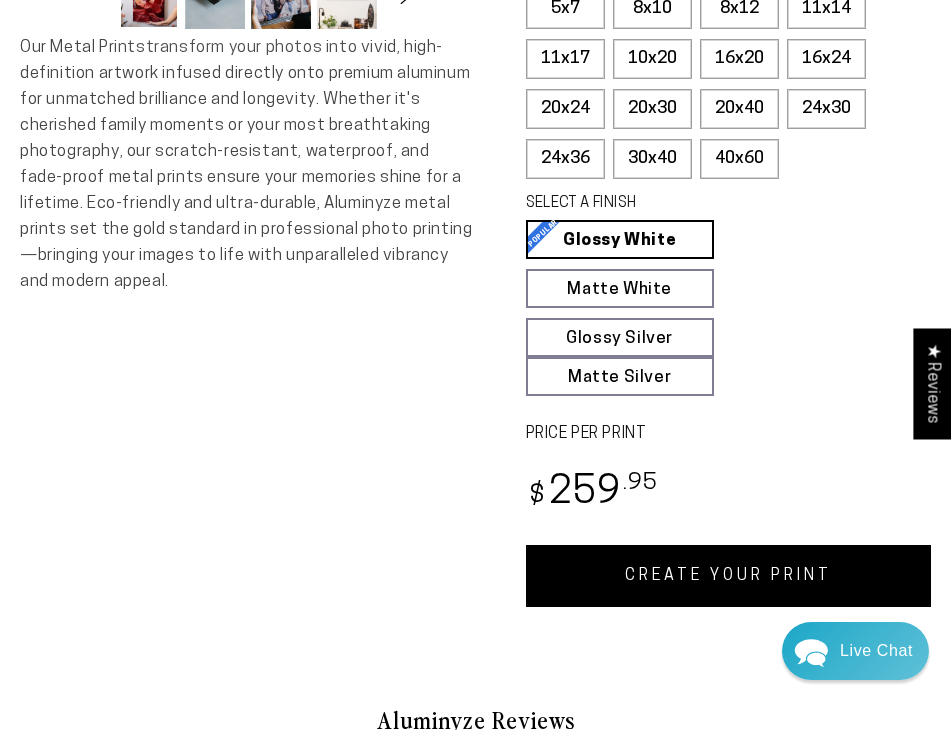 scroll, scrollTop: 616, scrollLeft: 0, axis: vertical 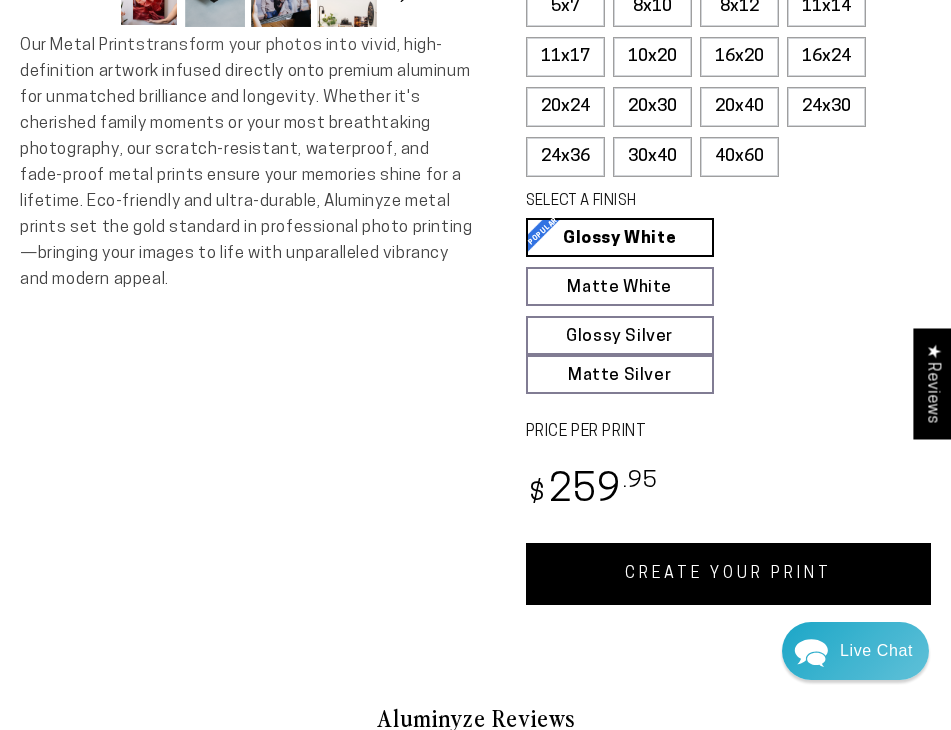 click on "CREATE YOUR PRINT" at bounding box center [729, 574] 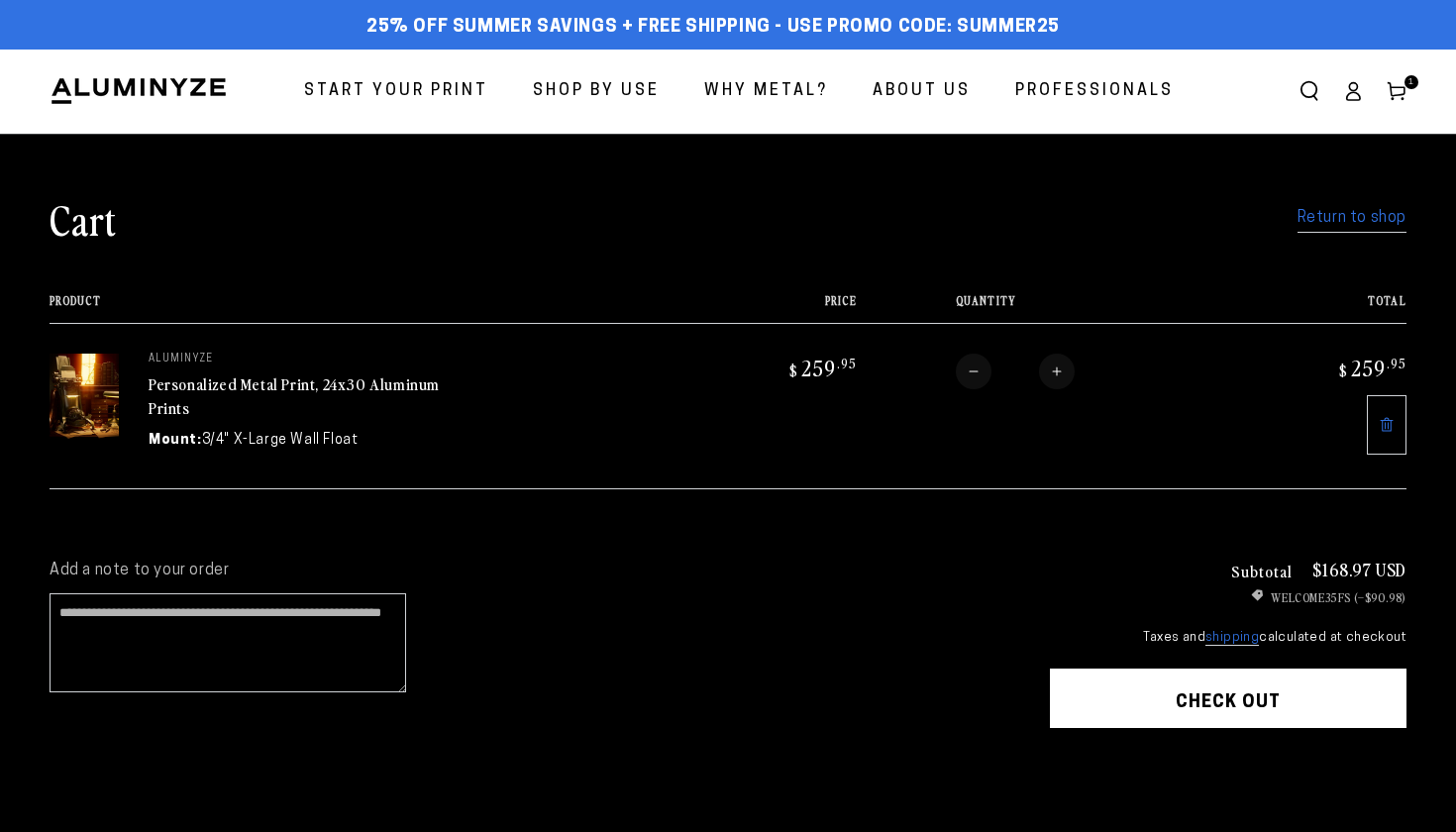 scroll, scrollTop: 0, scrollLeft: 0, axis: both 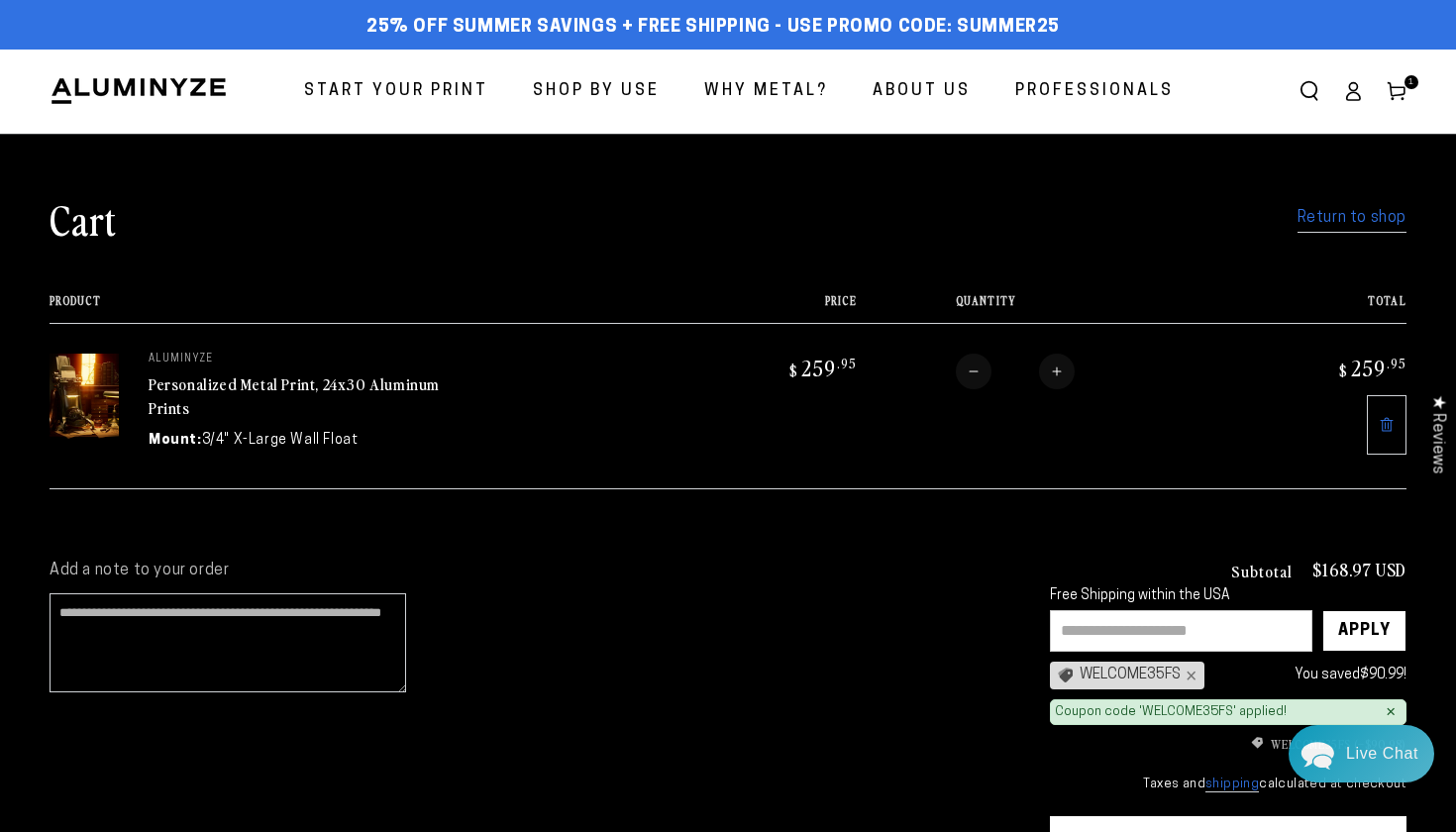 click on "Increase quantity for Personalized Metal Print, 24x30 Aluminum Prints" at bounding box center [1057, 371] 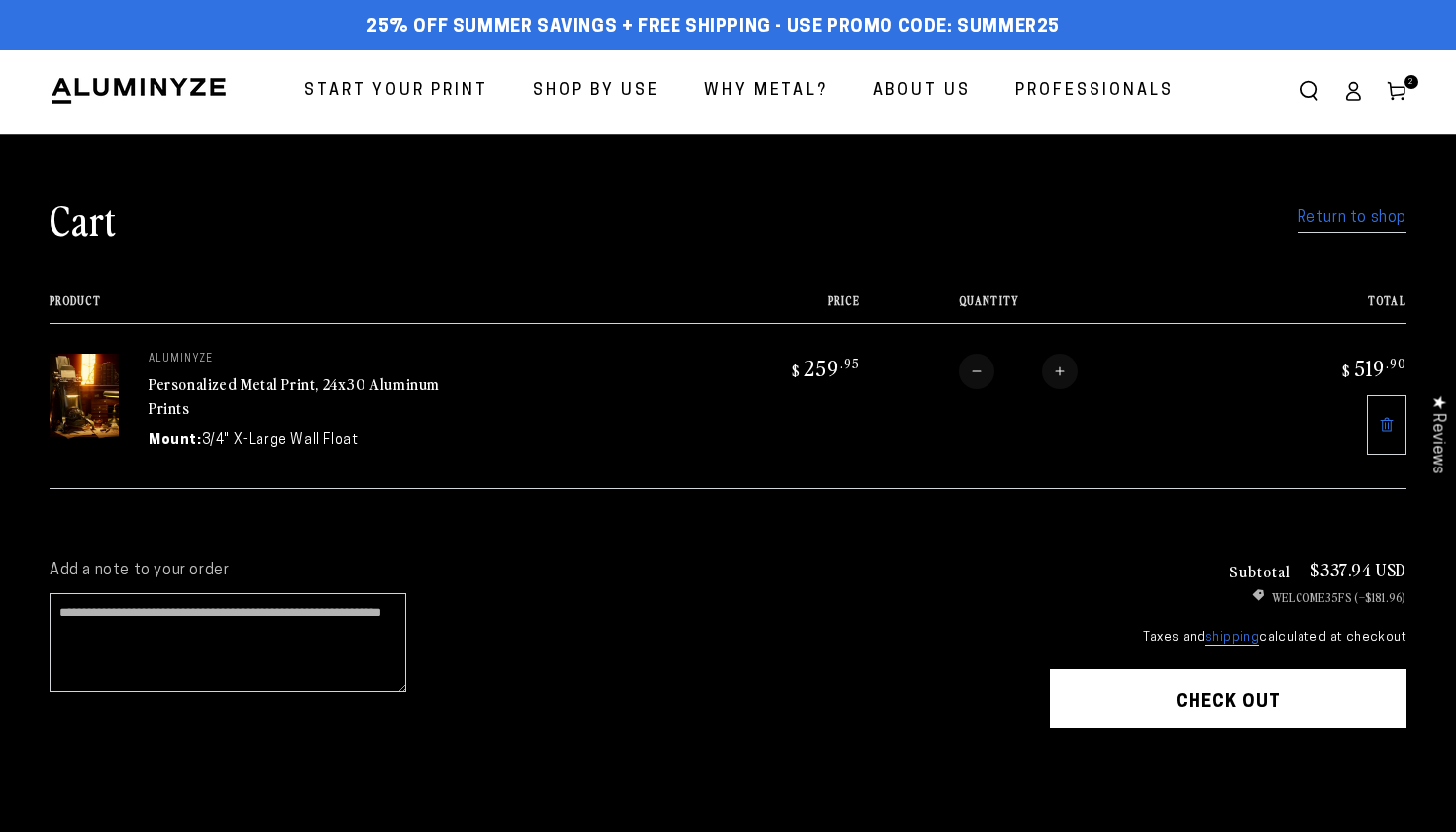 scroll, scrollTop: 0, scrollLeft: 0, axis: both 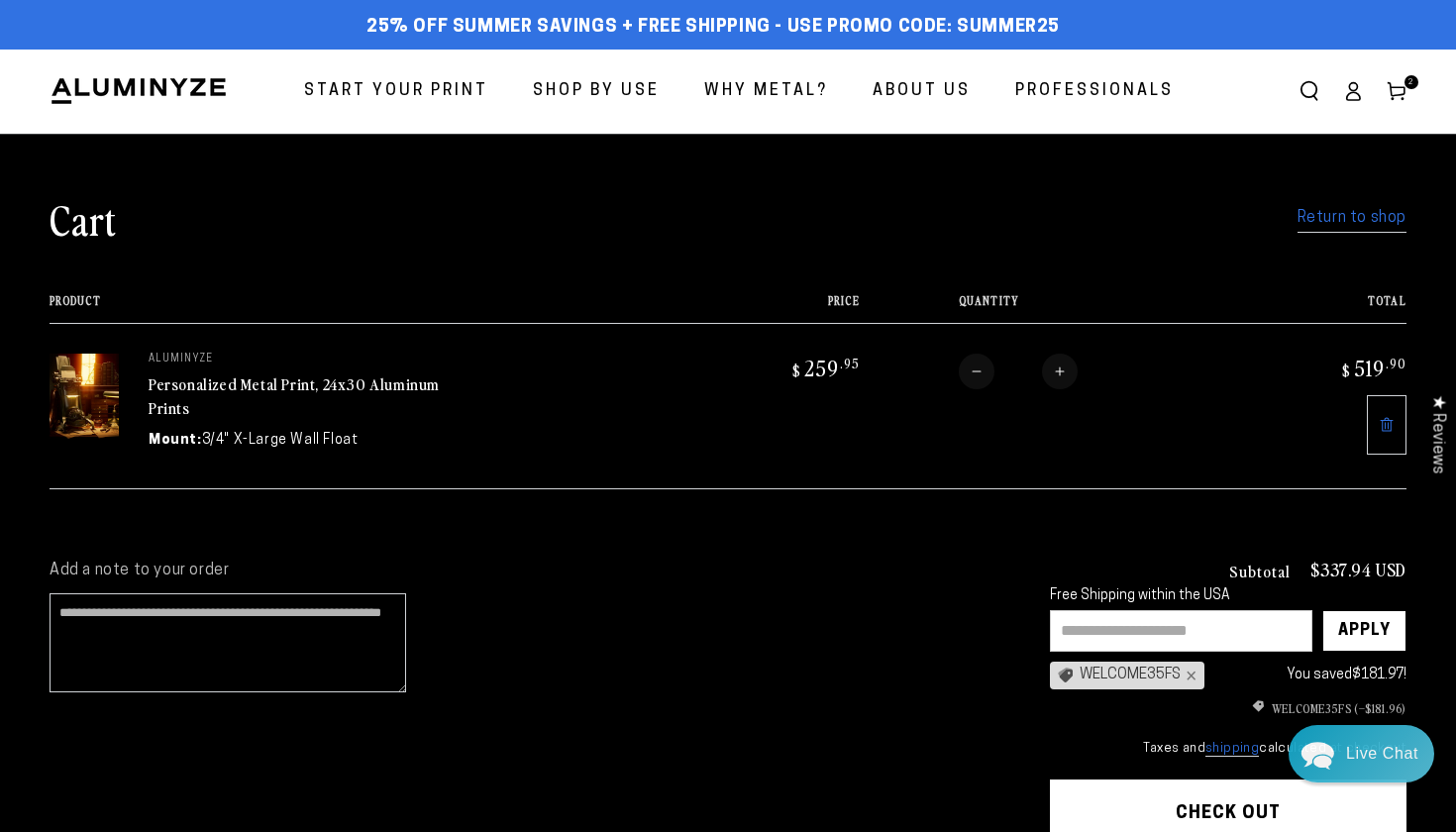 click at bounding box center (1181, 631) 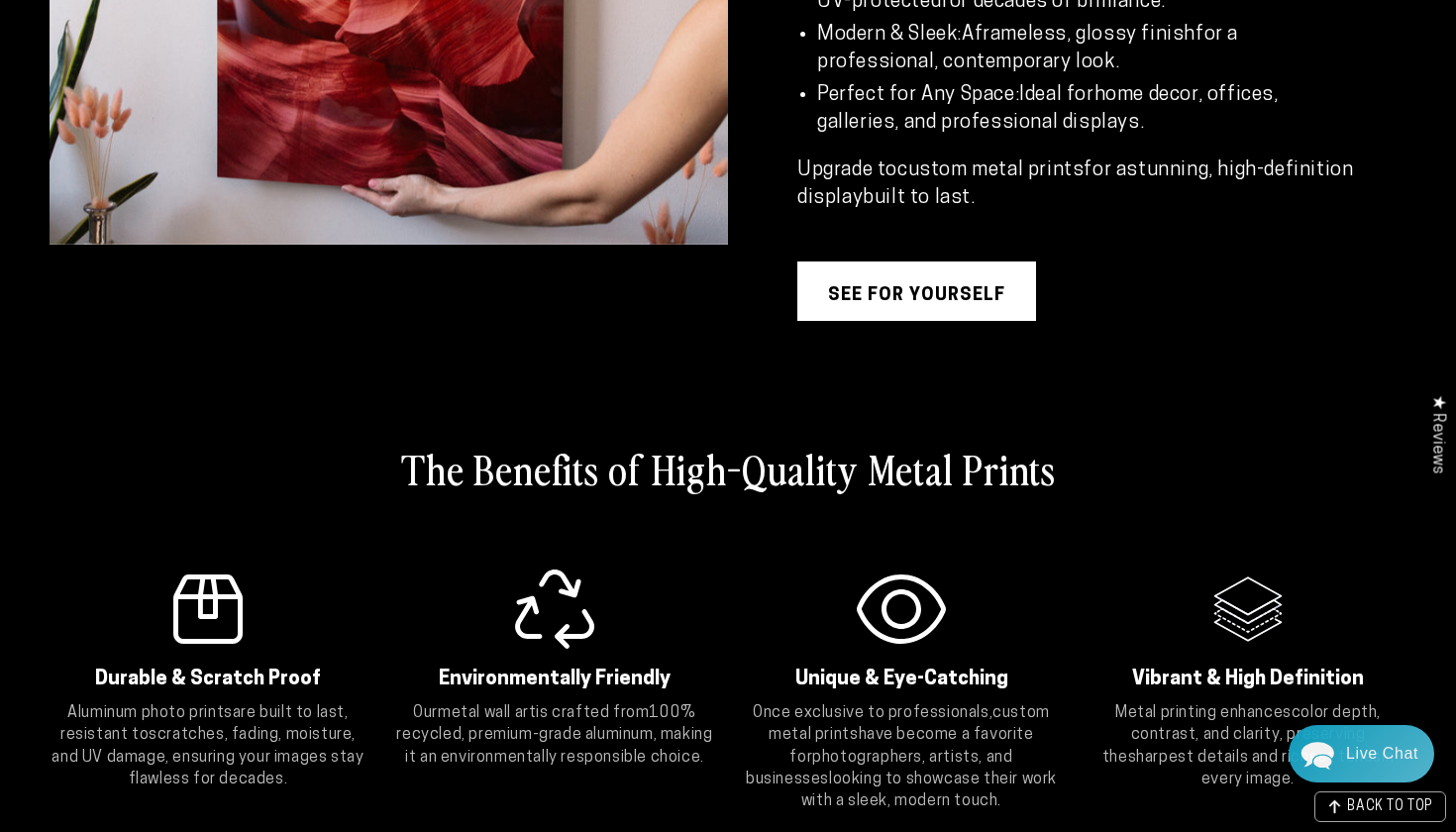 scroll, scrollTop: 2006, scrollLeft: 0, axis: vertical 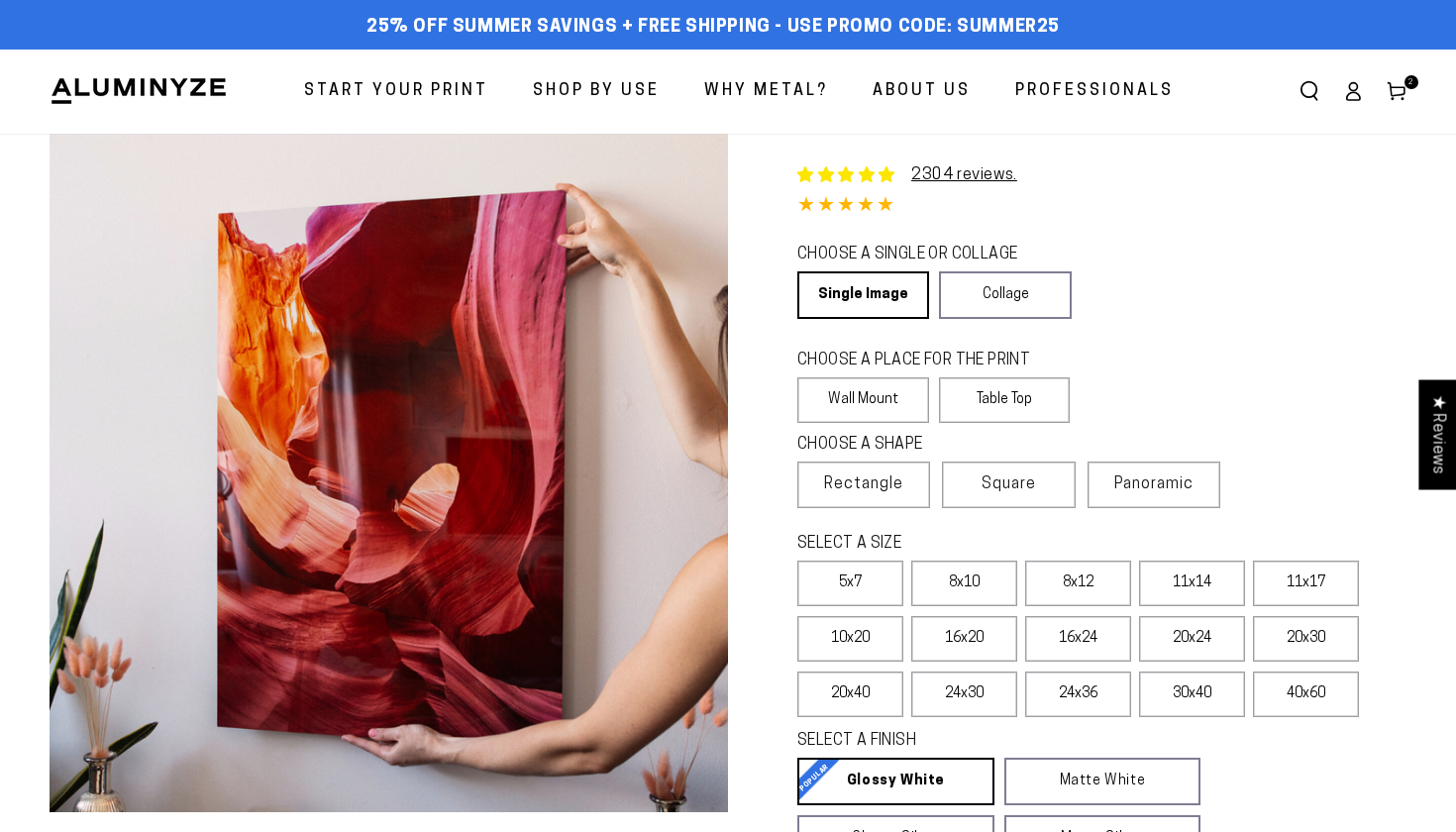 select on "**********" 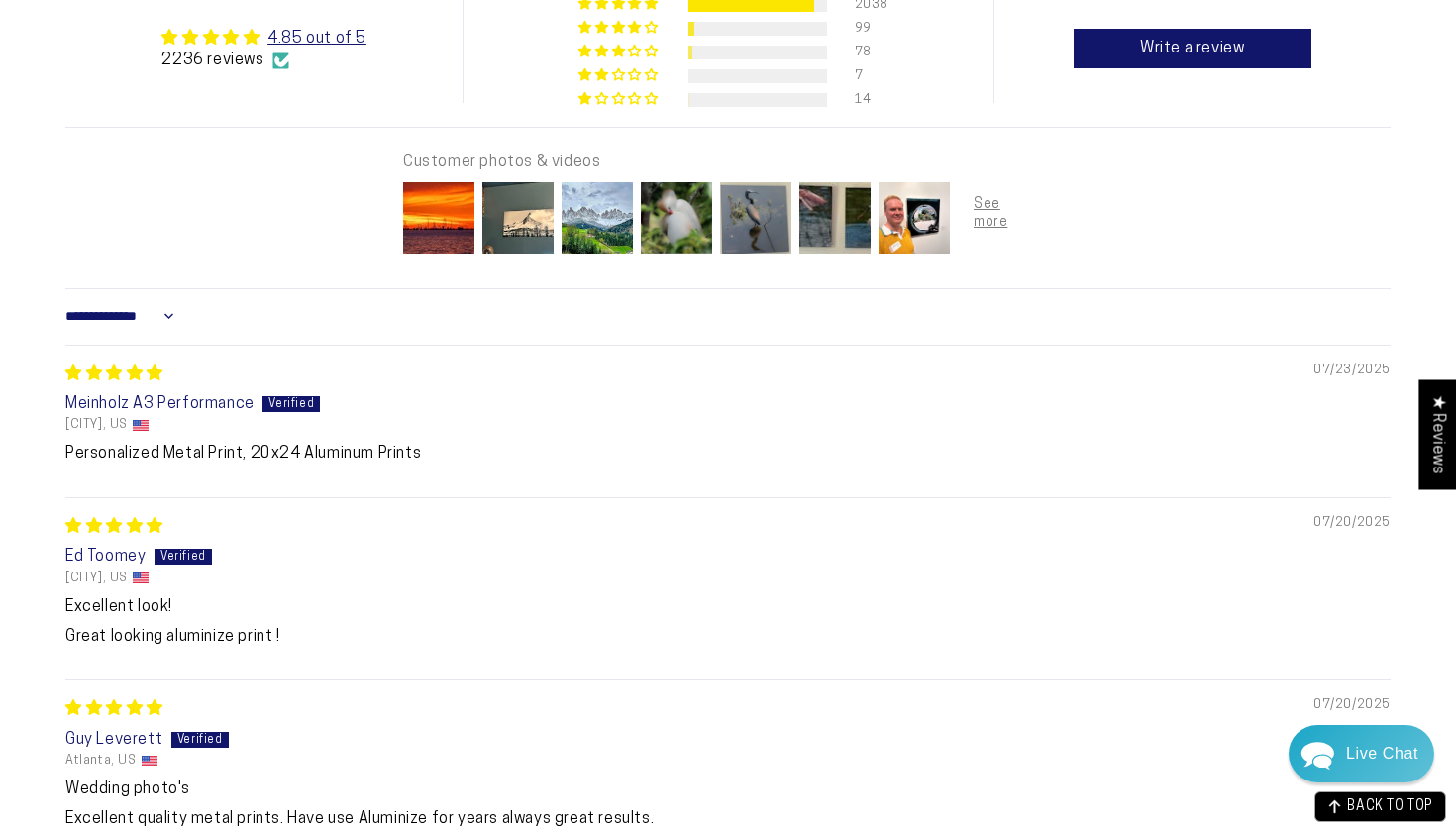 scroll, scrollTop: 1272, scrollLeft: 0, axis: vertical 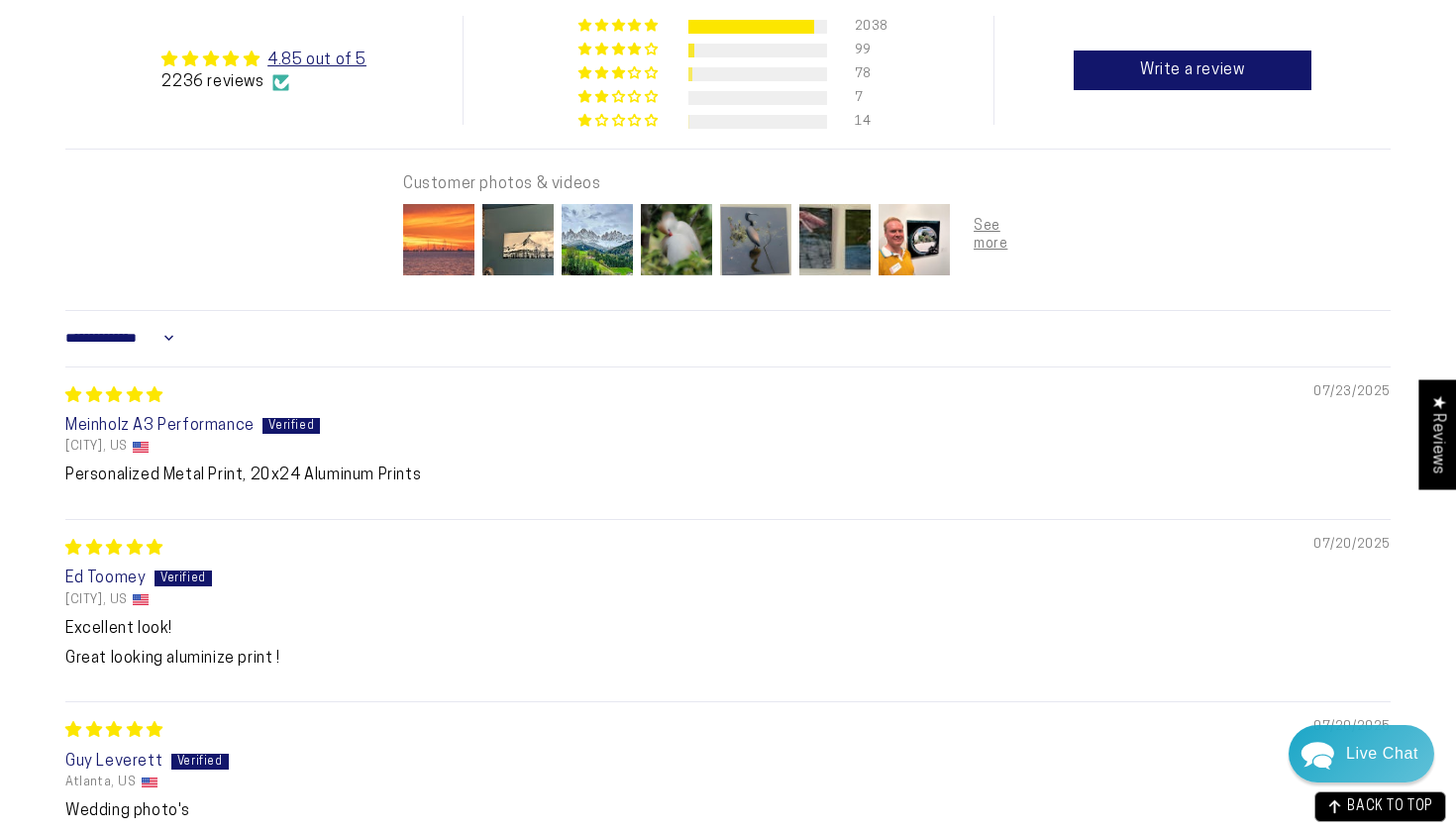 click at bounding box center [439, 240] 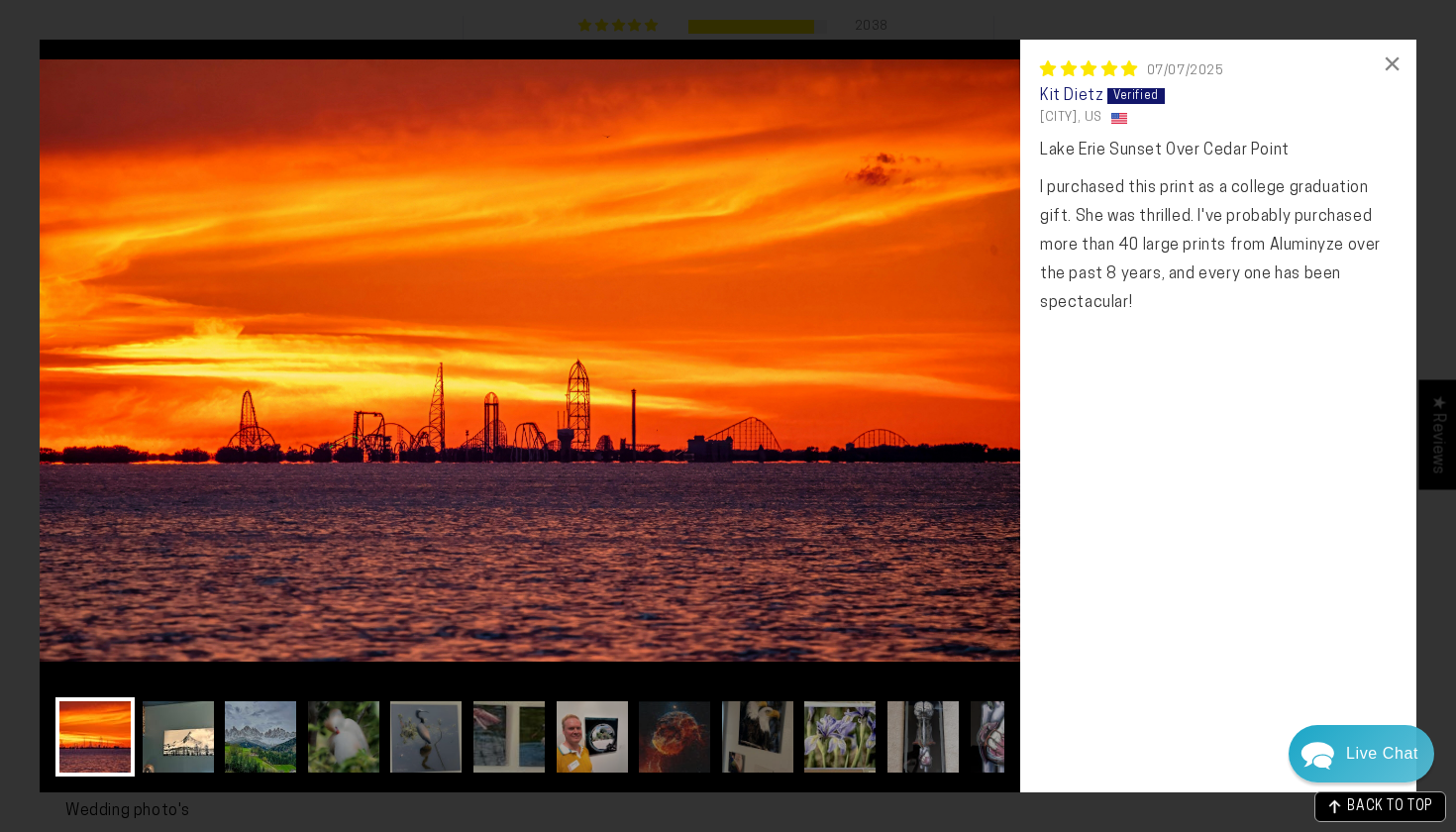 click at bounding box center [178, 737] 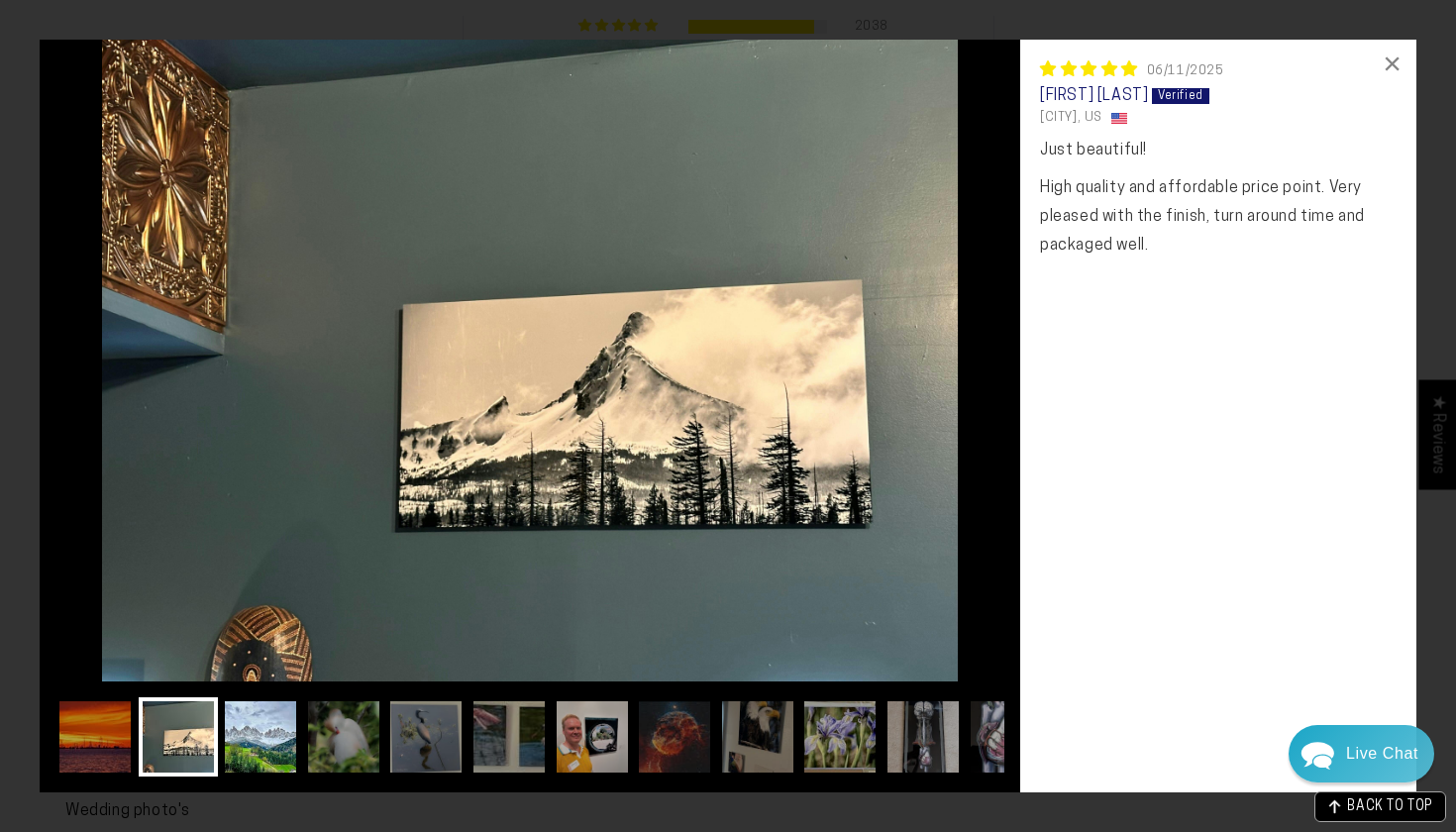 click at bounding box center (260, 737) 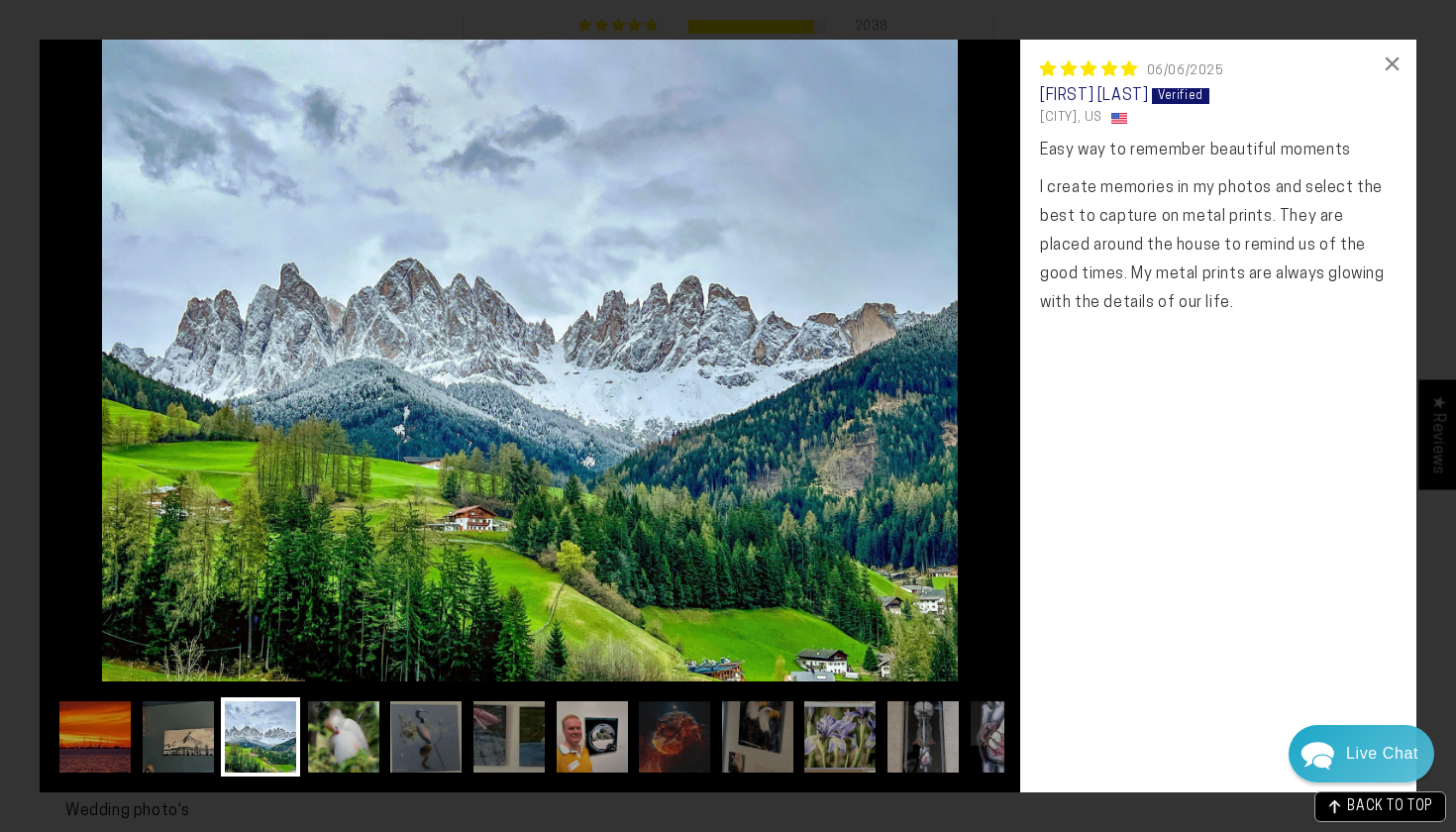 click at bounding box center (344, 737) 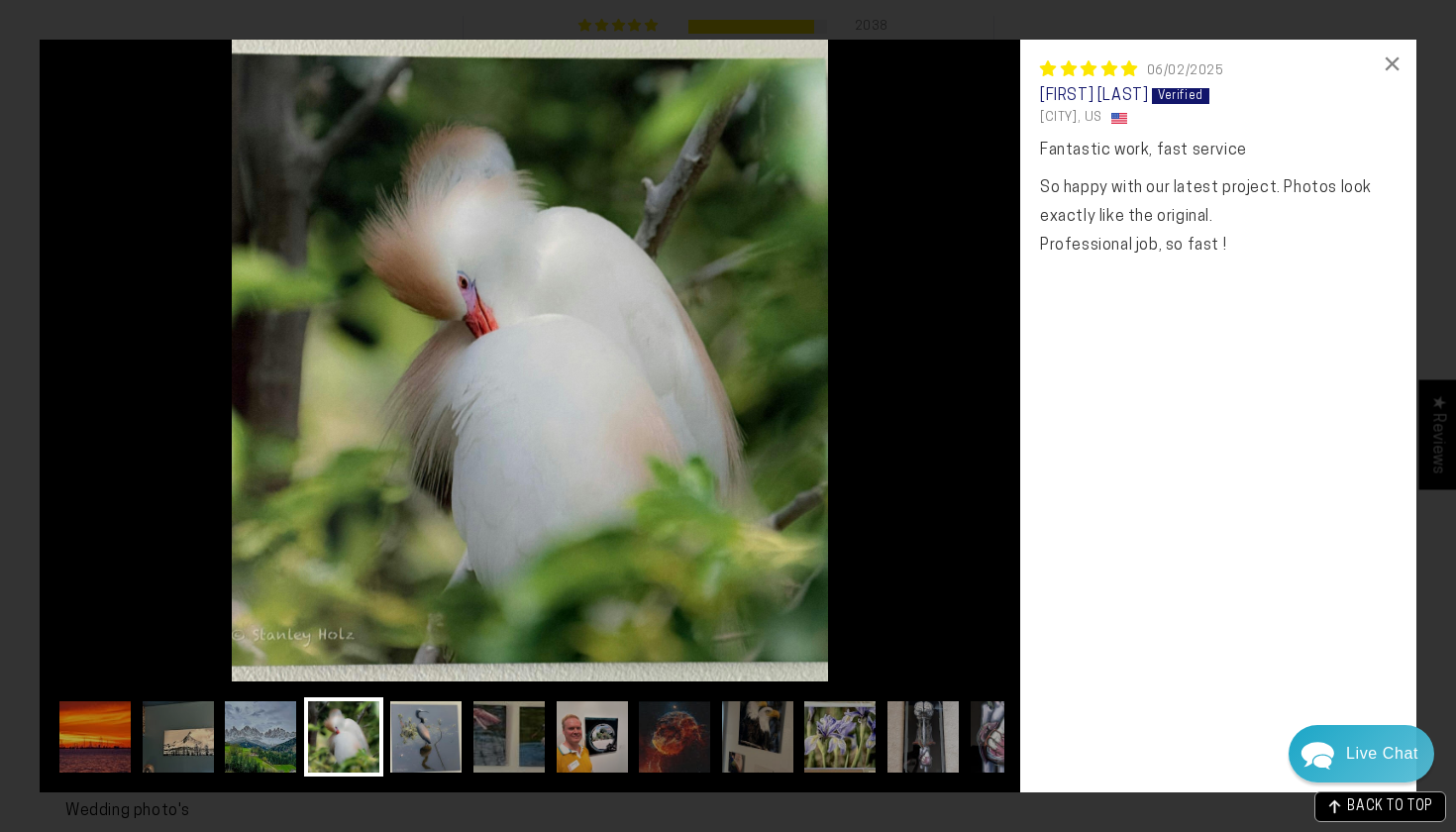 click at bounding box center [426, 737] 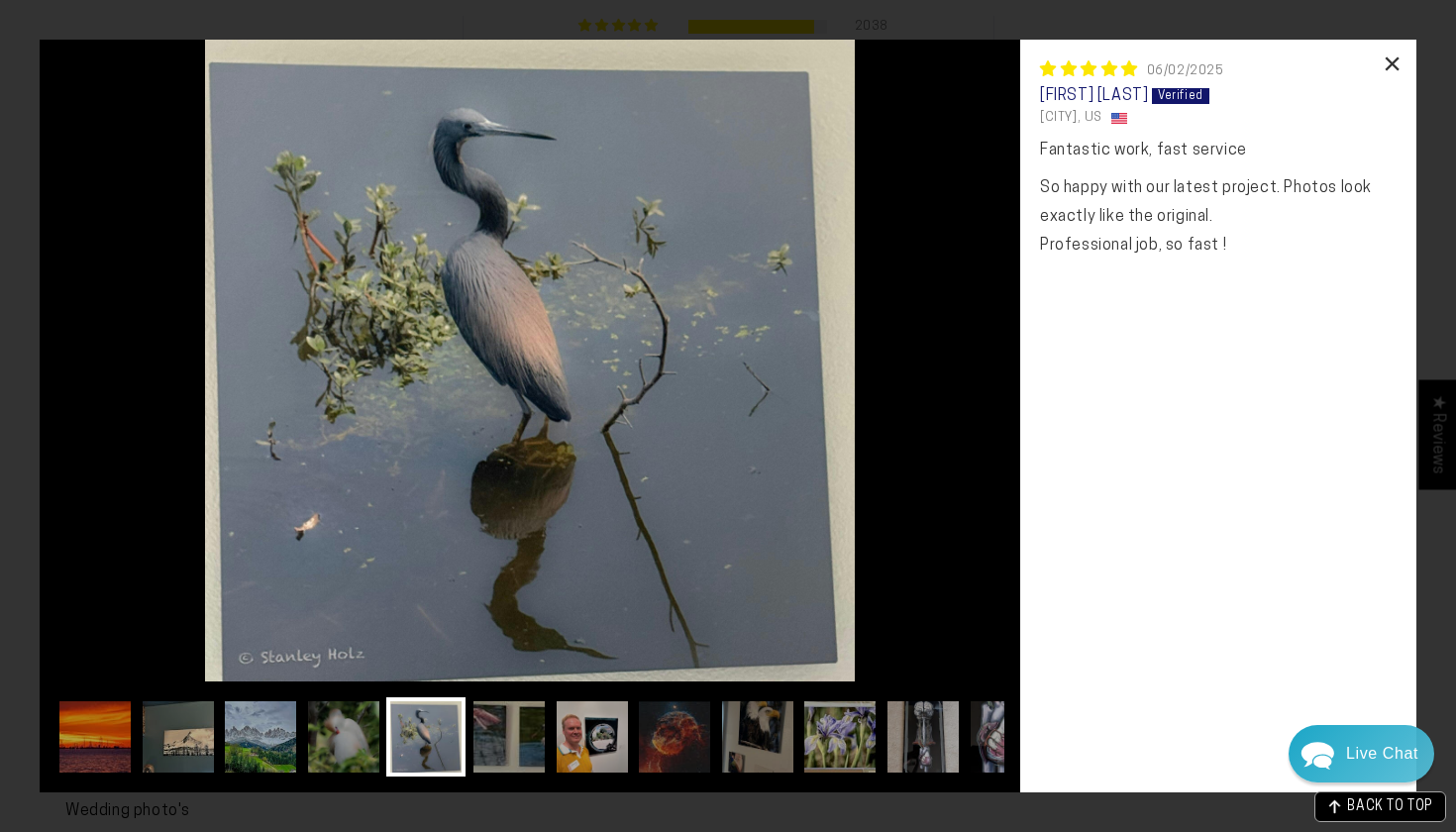 click on "×" at bounding box center [1393, 63] 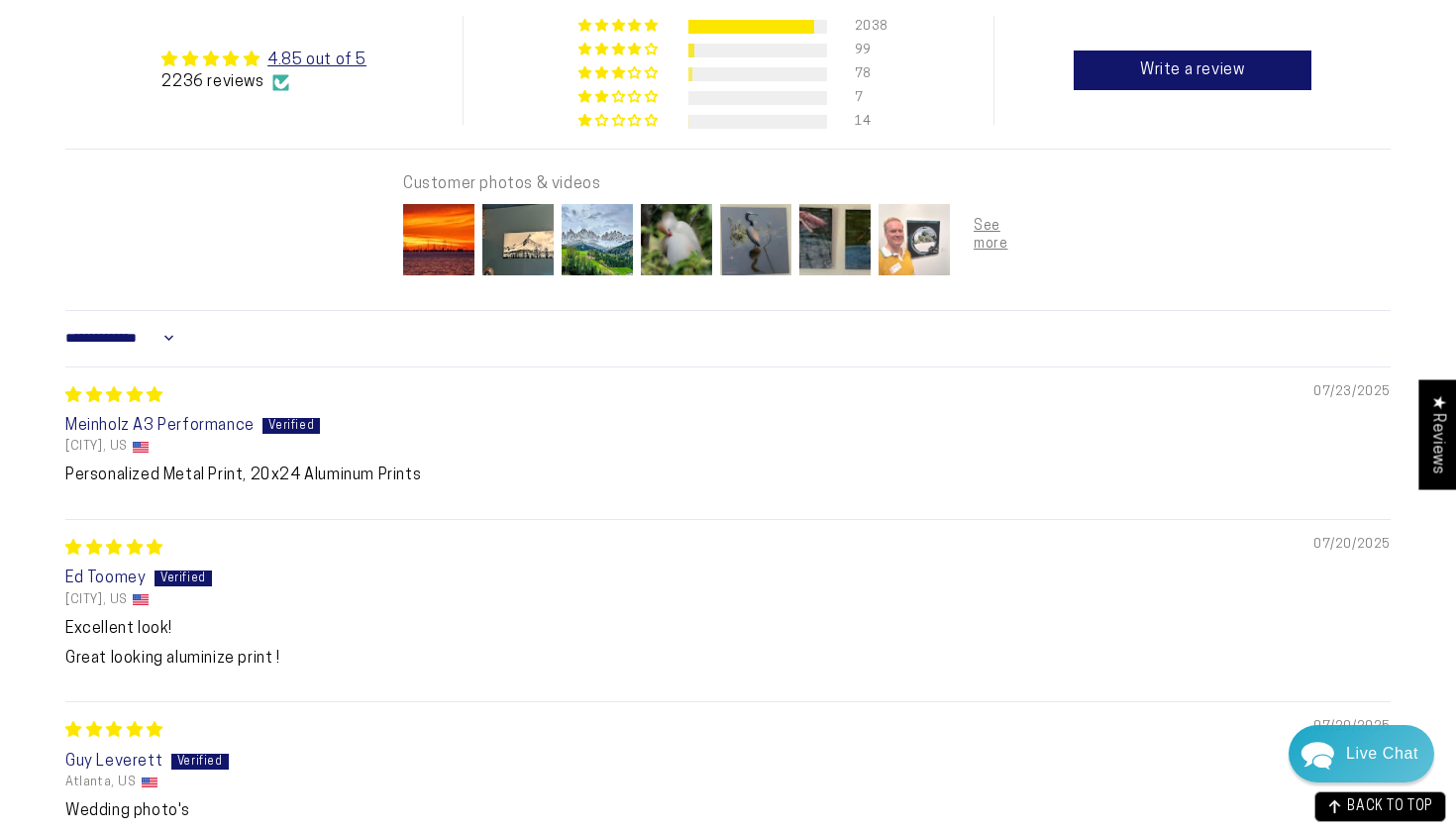 click at bounding box center [914, 240] 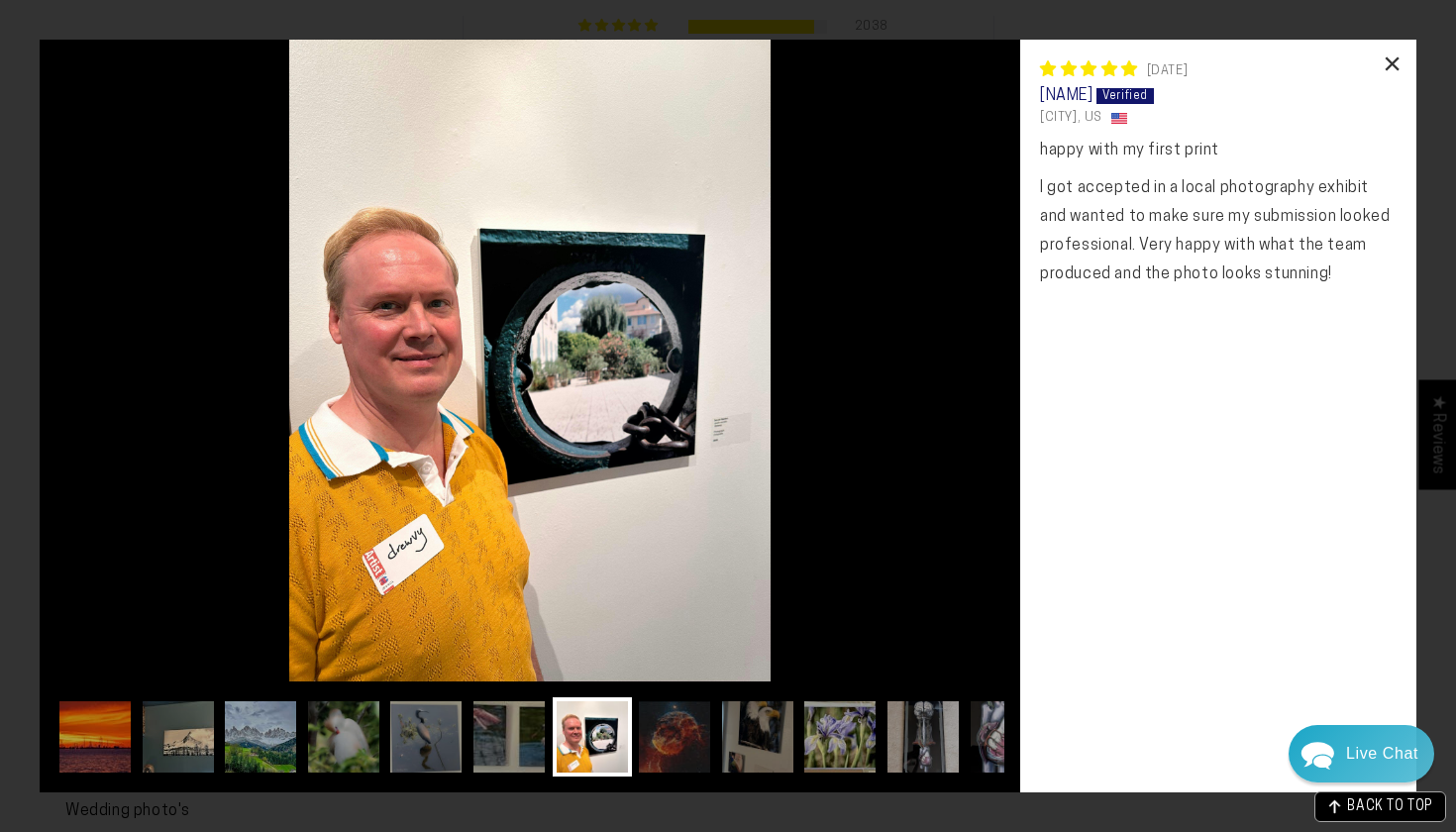click on "×" at bounding box center [1393, 63] 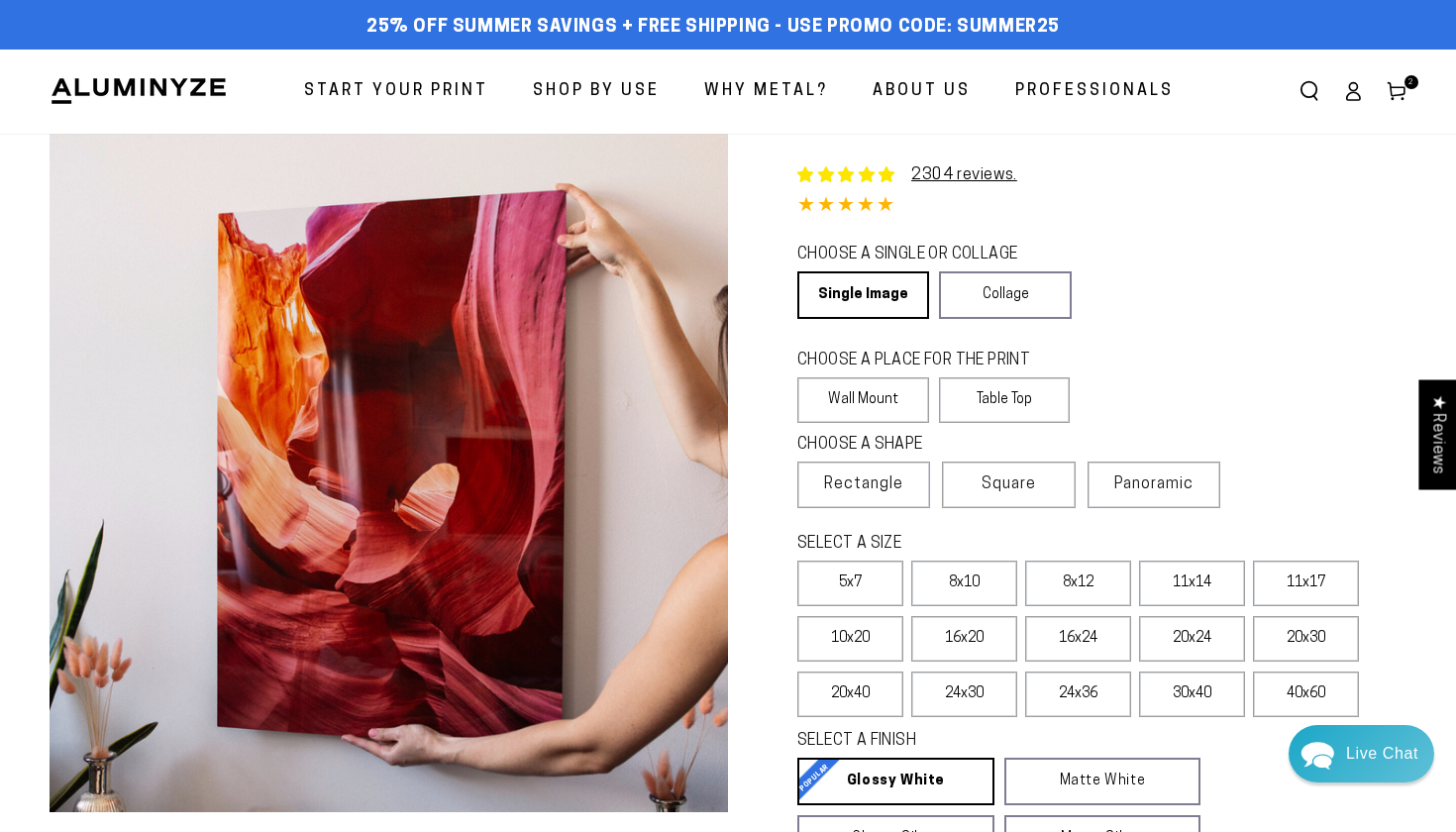 scroll, scrollTop: 0, scrollLeft: 0, axis: both 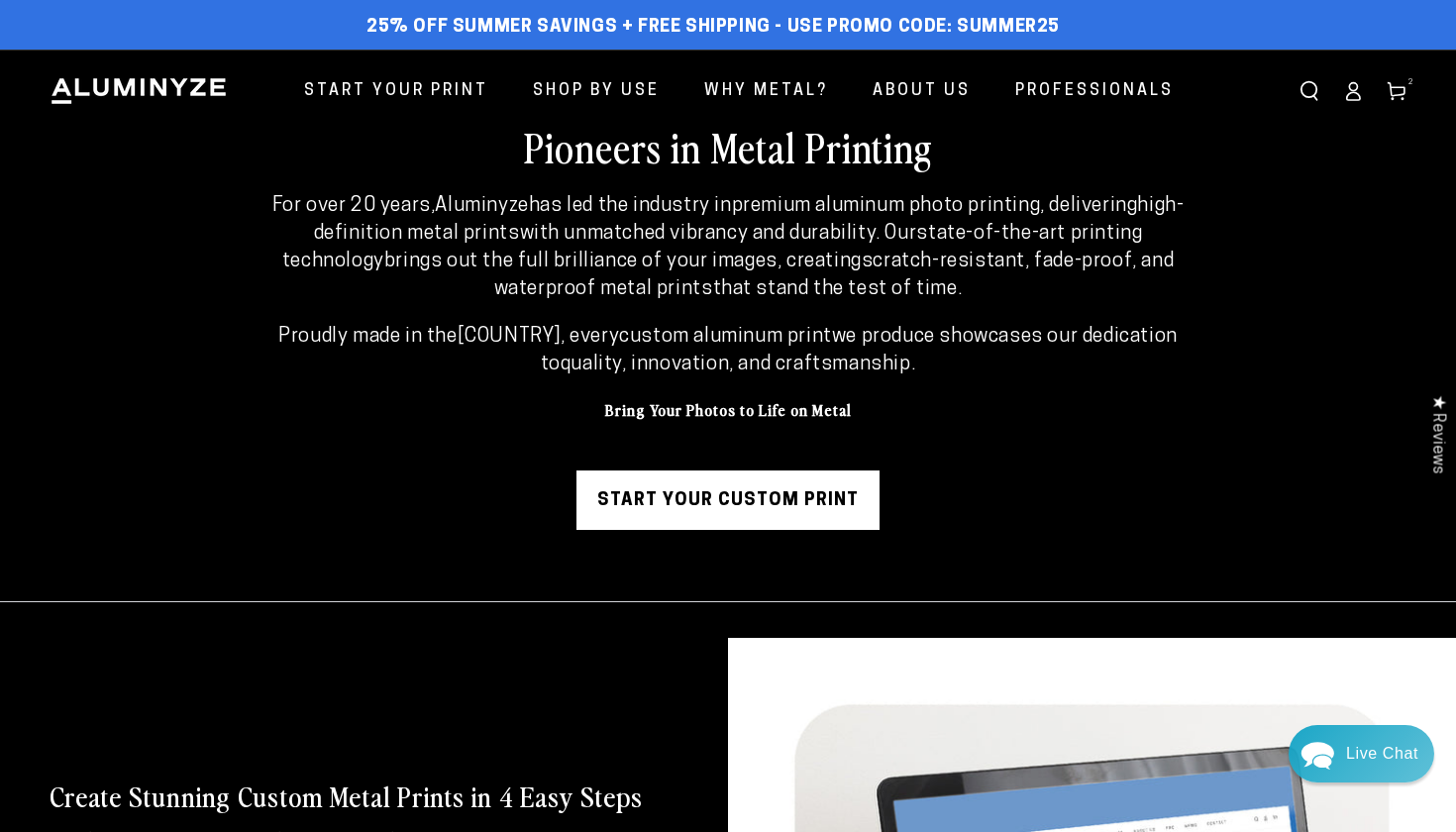 click 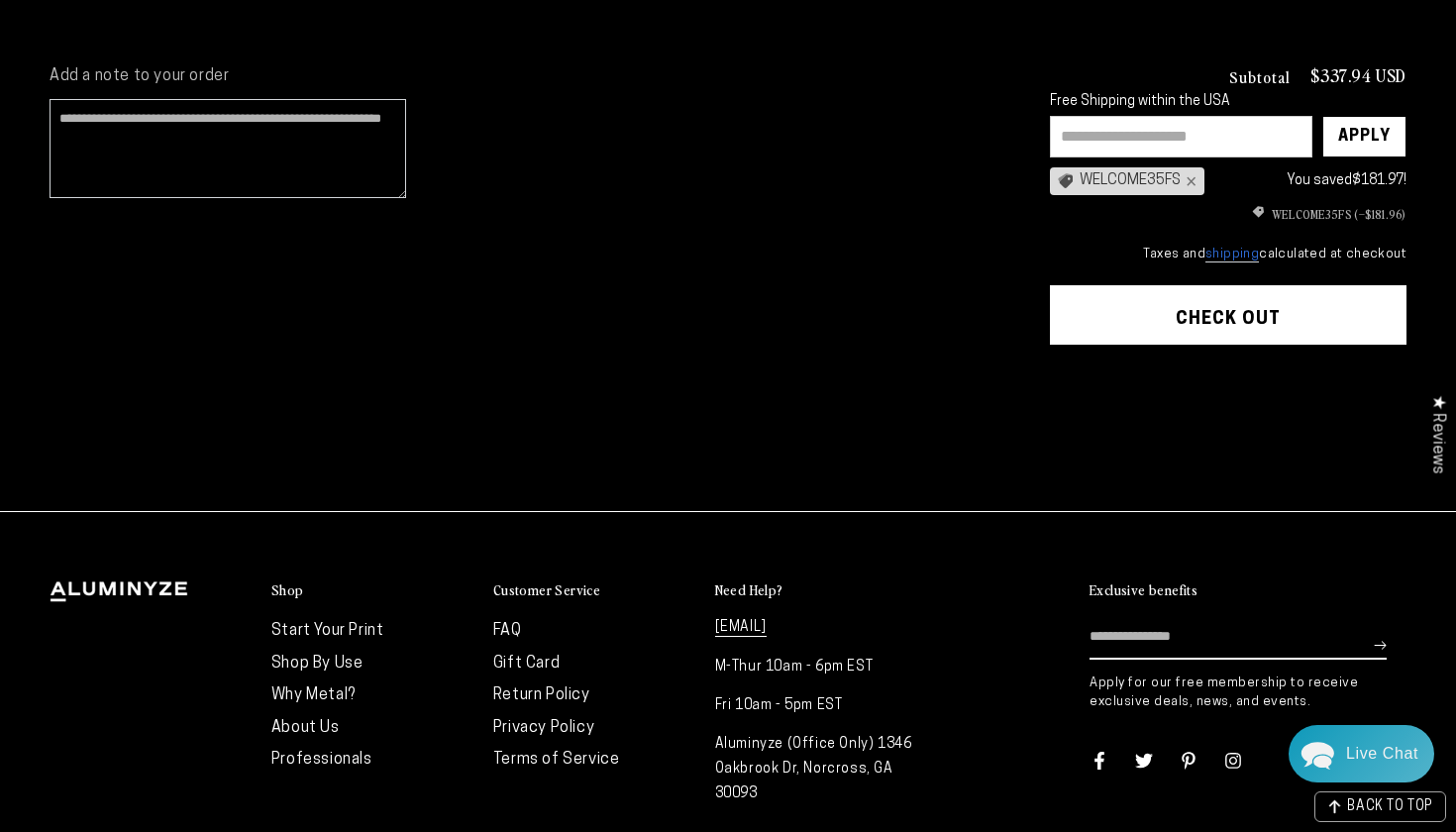 scroll, scrollTop: 501, scrollLeft: 0, axis: vertical 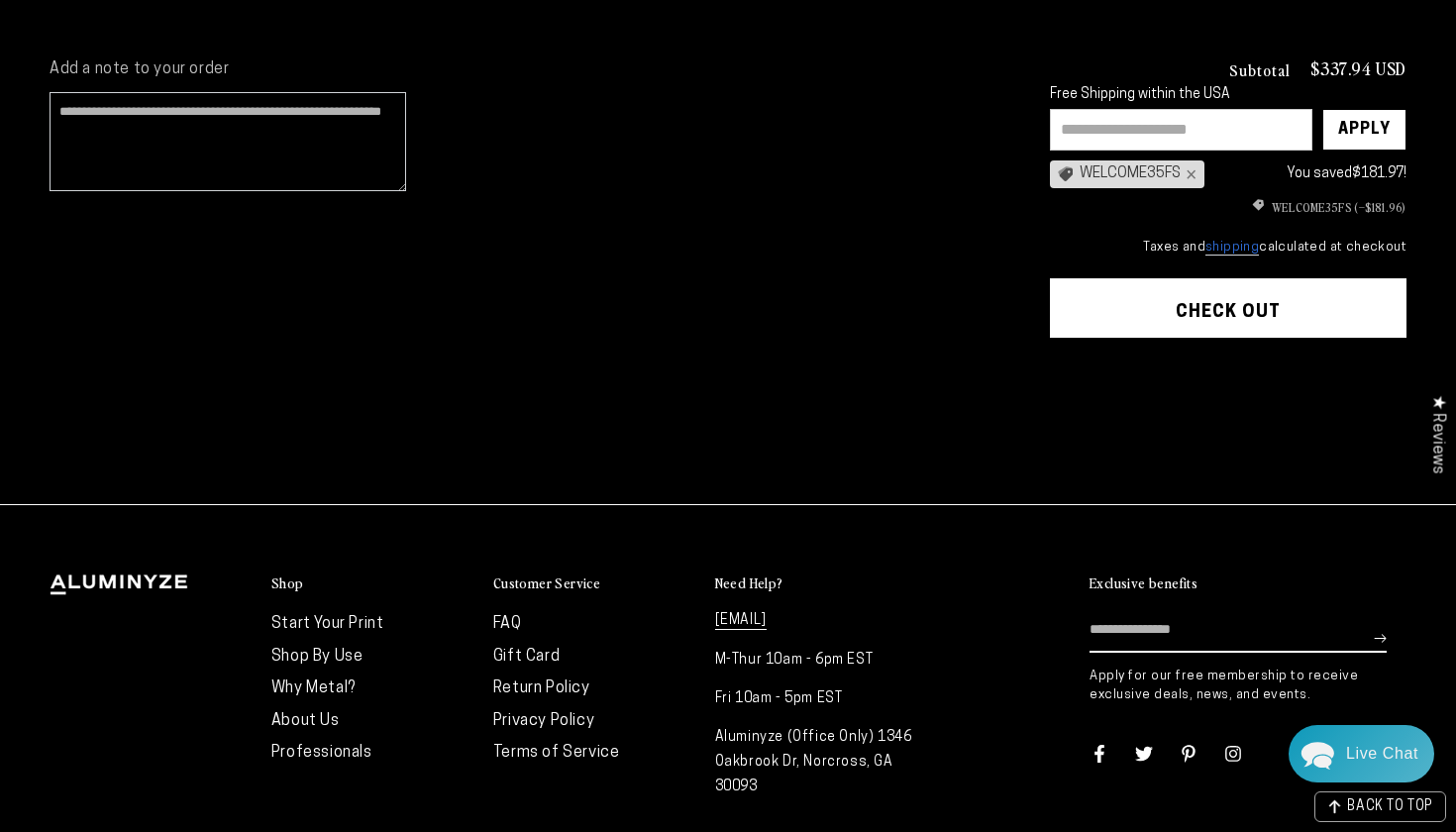 click on "Check out" at bounding box center [1228, 308] 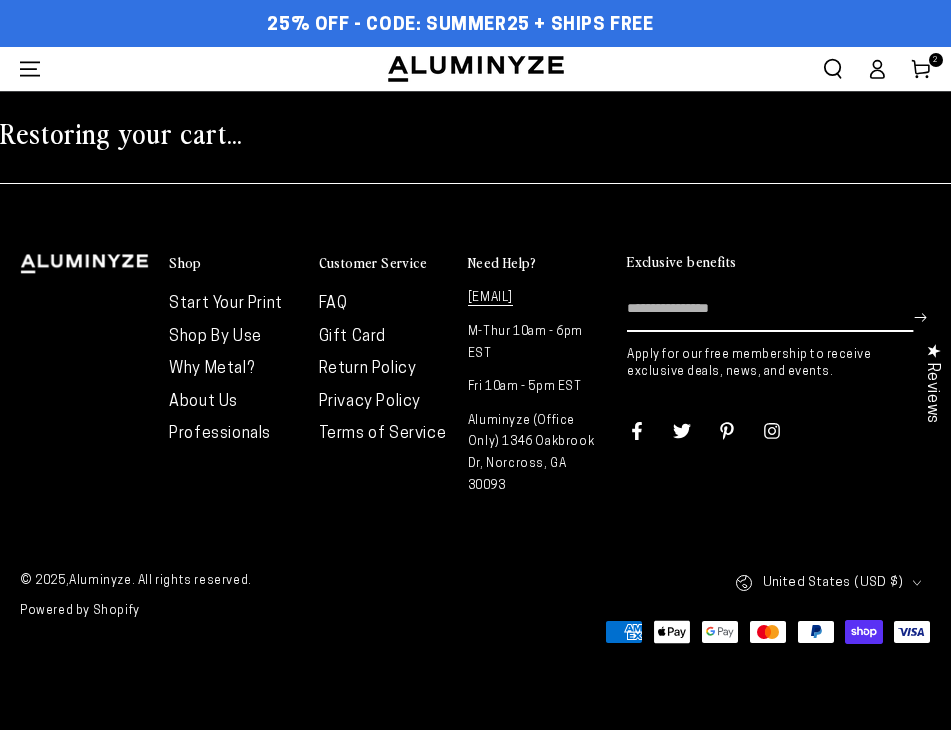 scroll, scrollTop: 0, scrollLeft: 0, axis: both 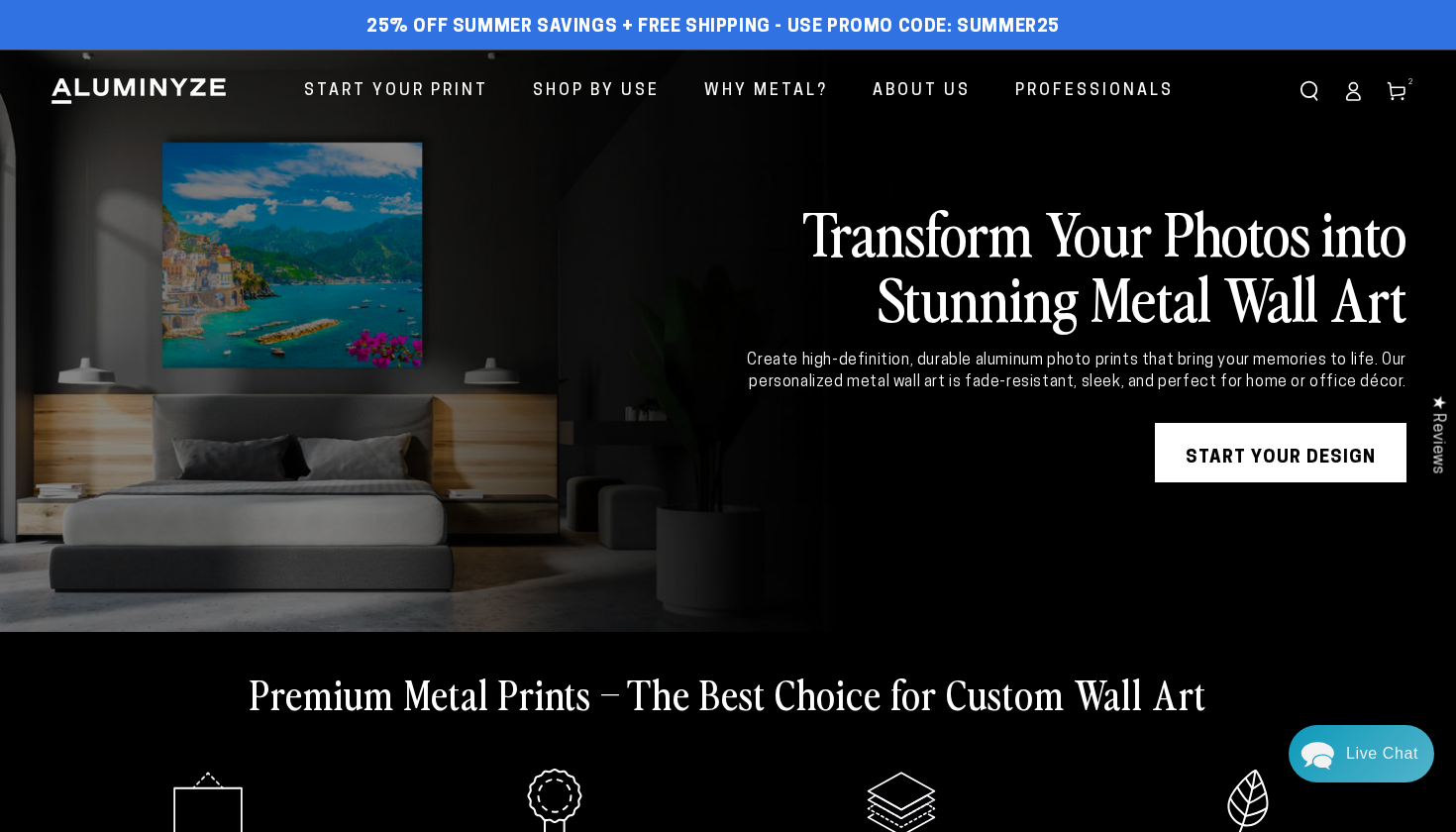 click 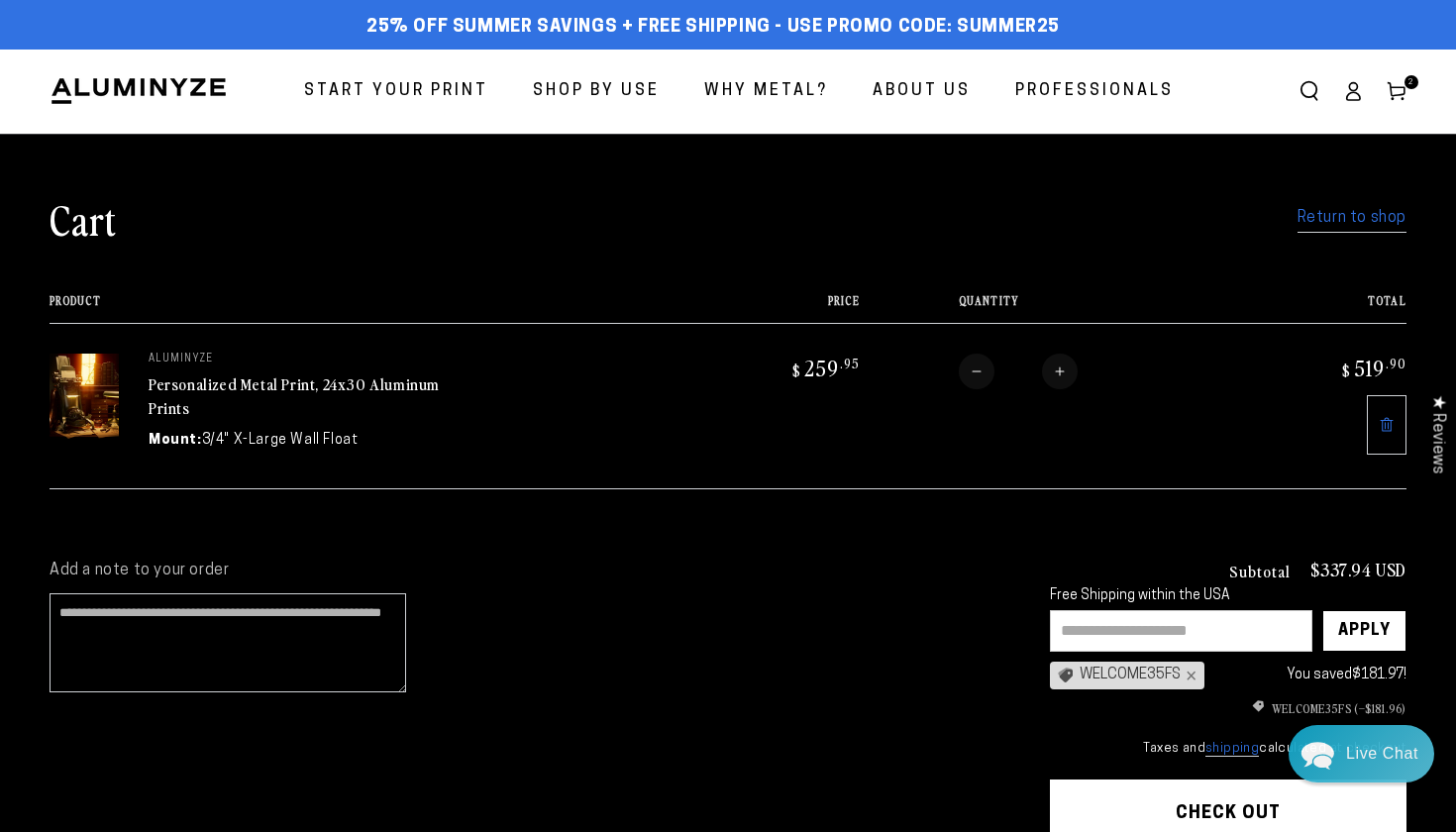 scroll, scrollTop: 0, scrollLeft: 0, axis: both 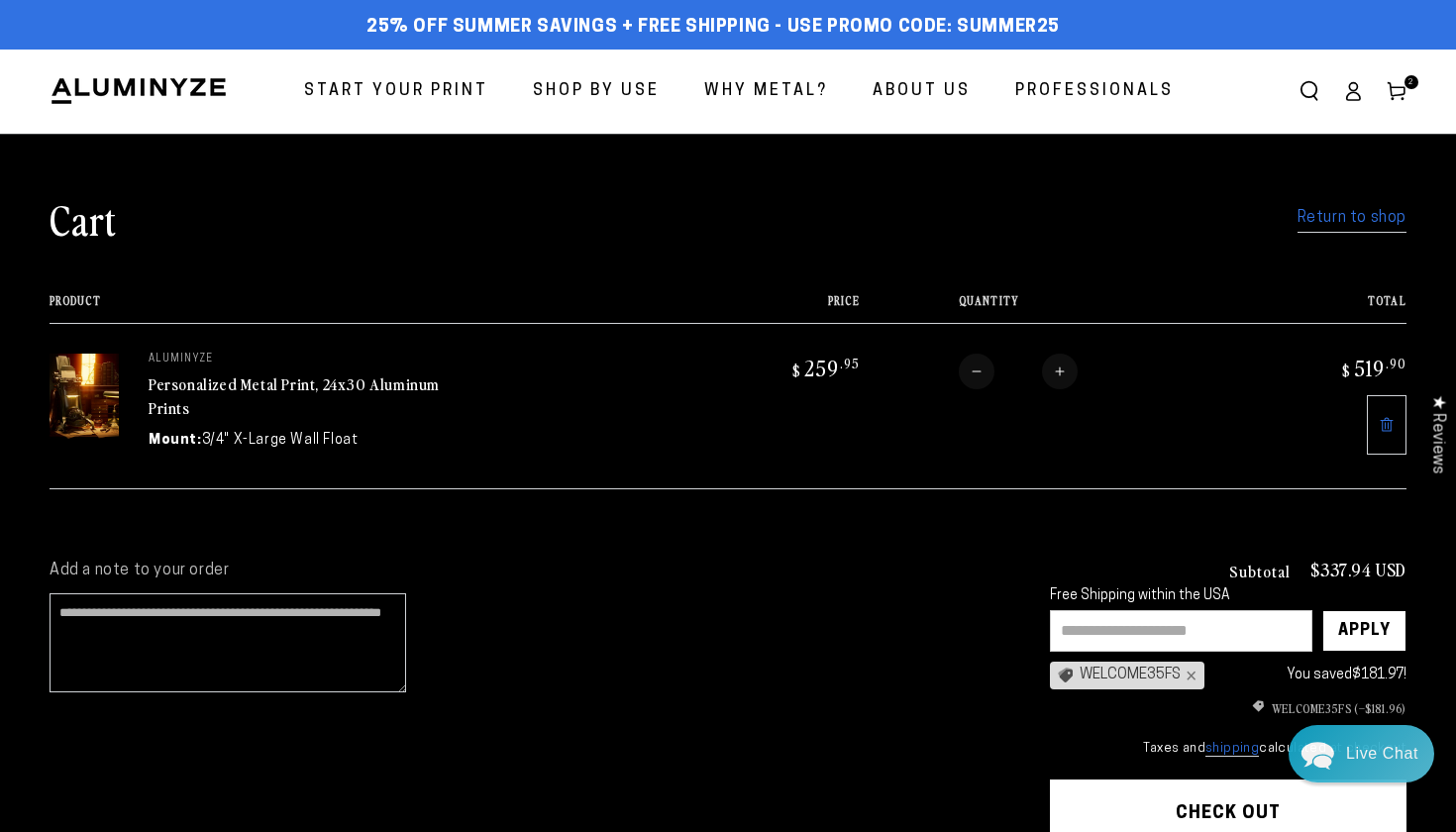 click on "Personalized Metal Print, 24x30 Aluminum Prints" at bounding box center [294, 396] 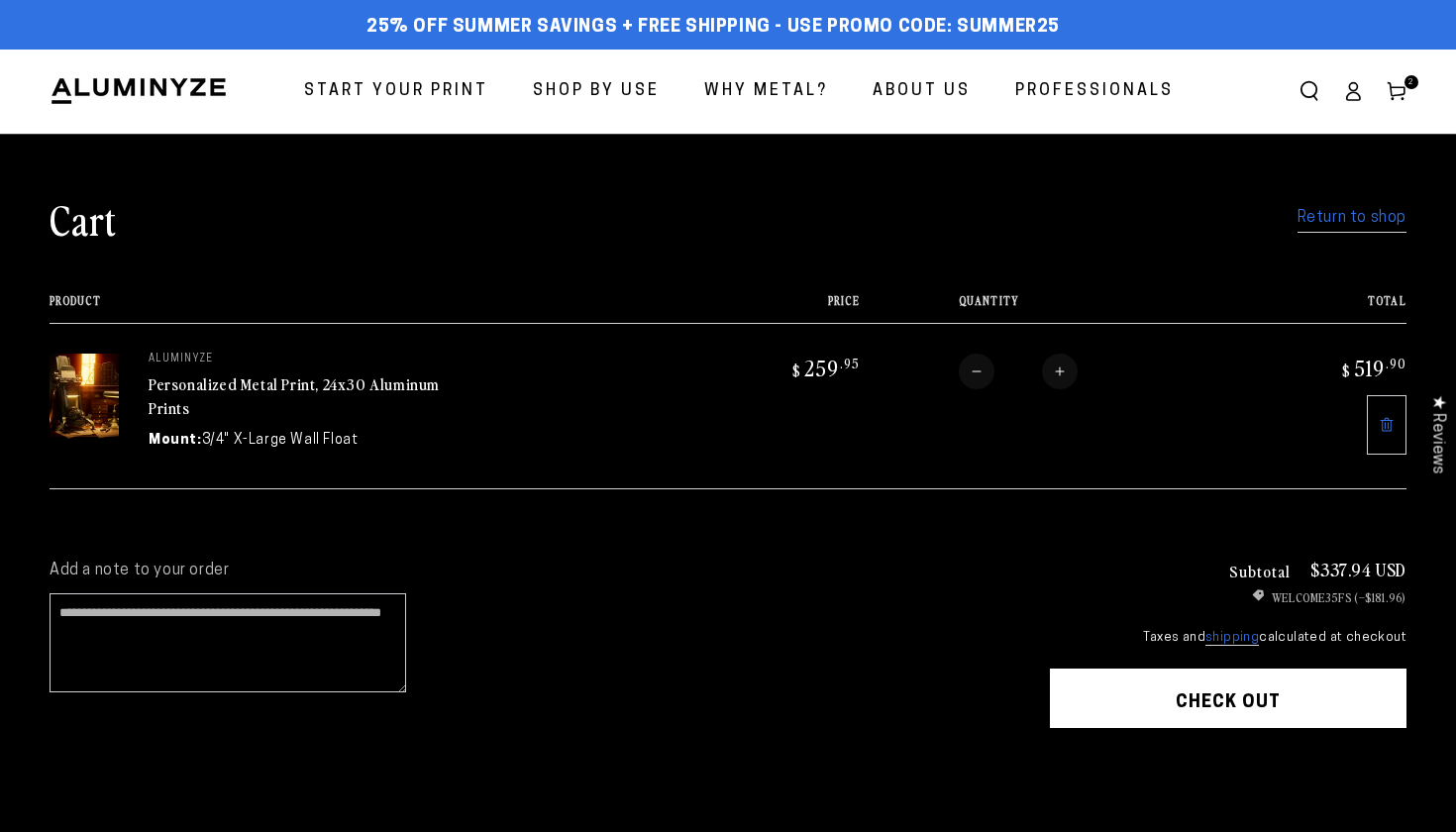 scroll, scrollTop: 0, scrollLeft: 0, axis: both 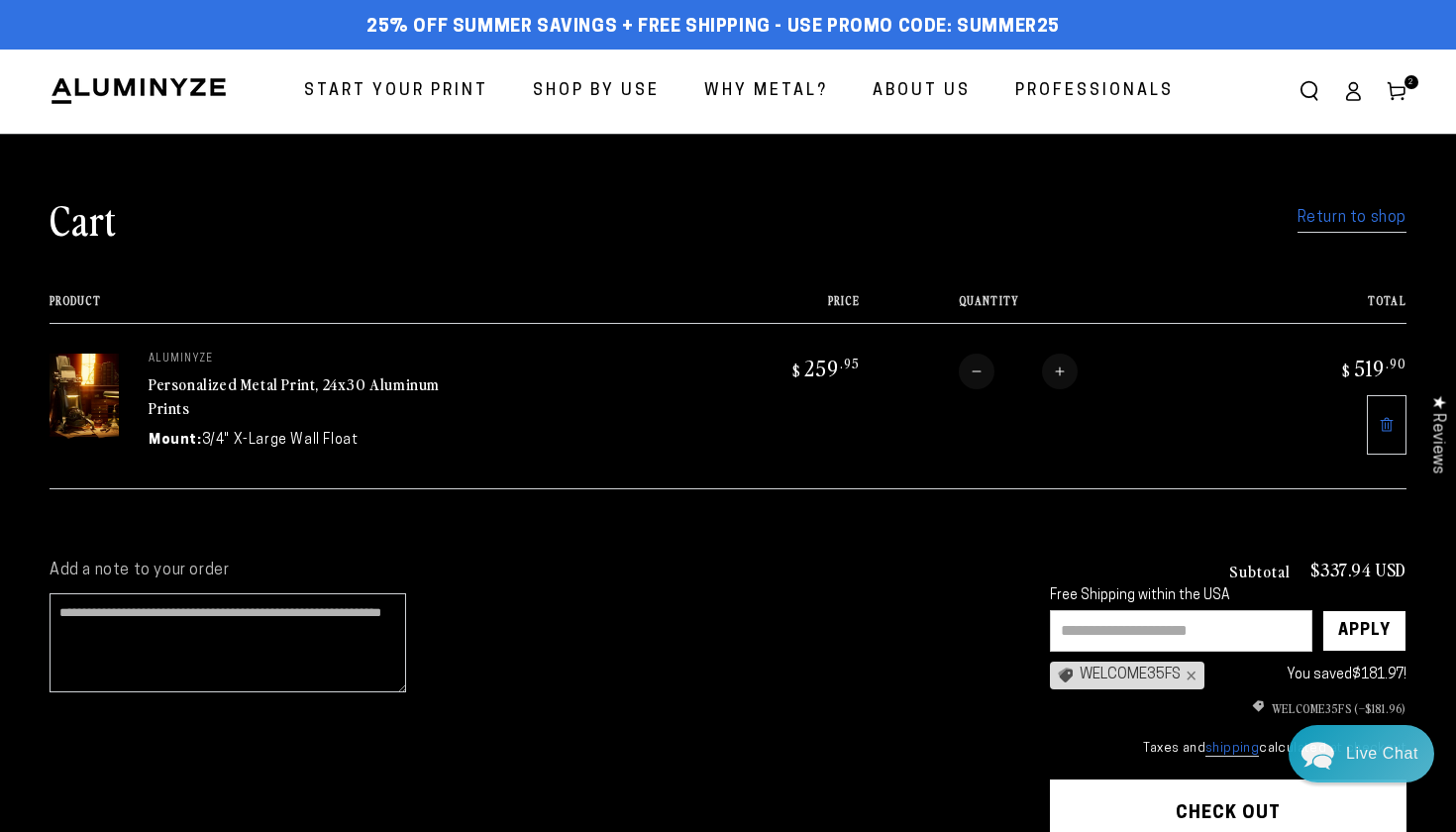 click on "Personalized Metal Print, 24x30 Aluminum Prints" at bounding box center (294, 396) 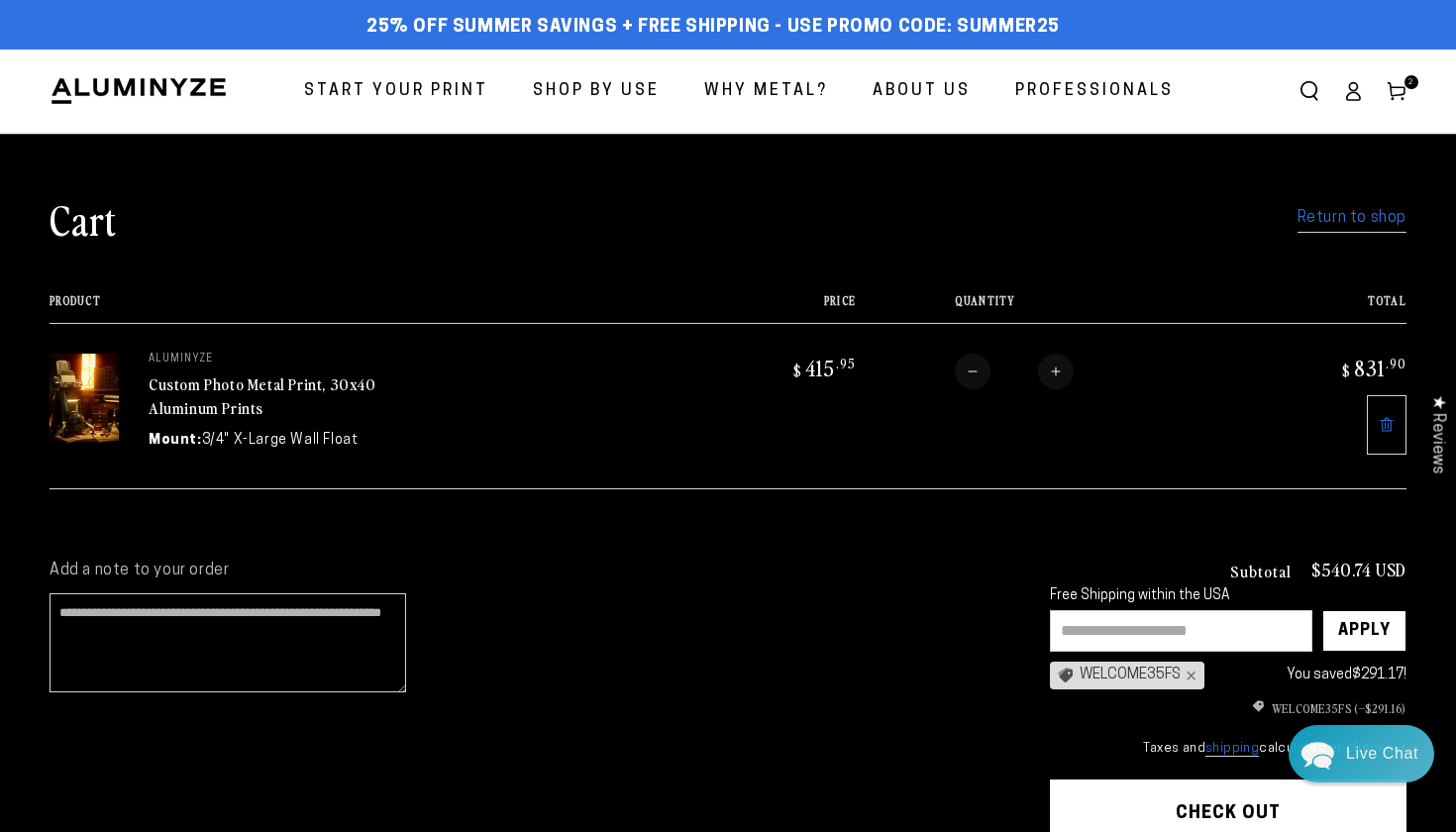 scroll, scrollTop: 0, scrollLeft: 0, axis: both 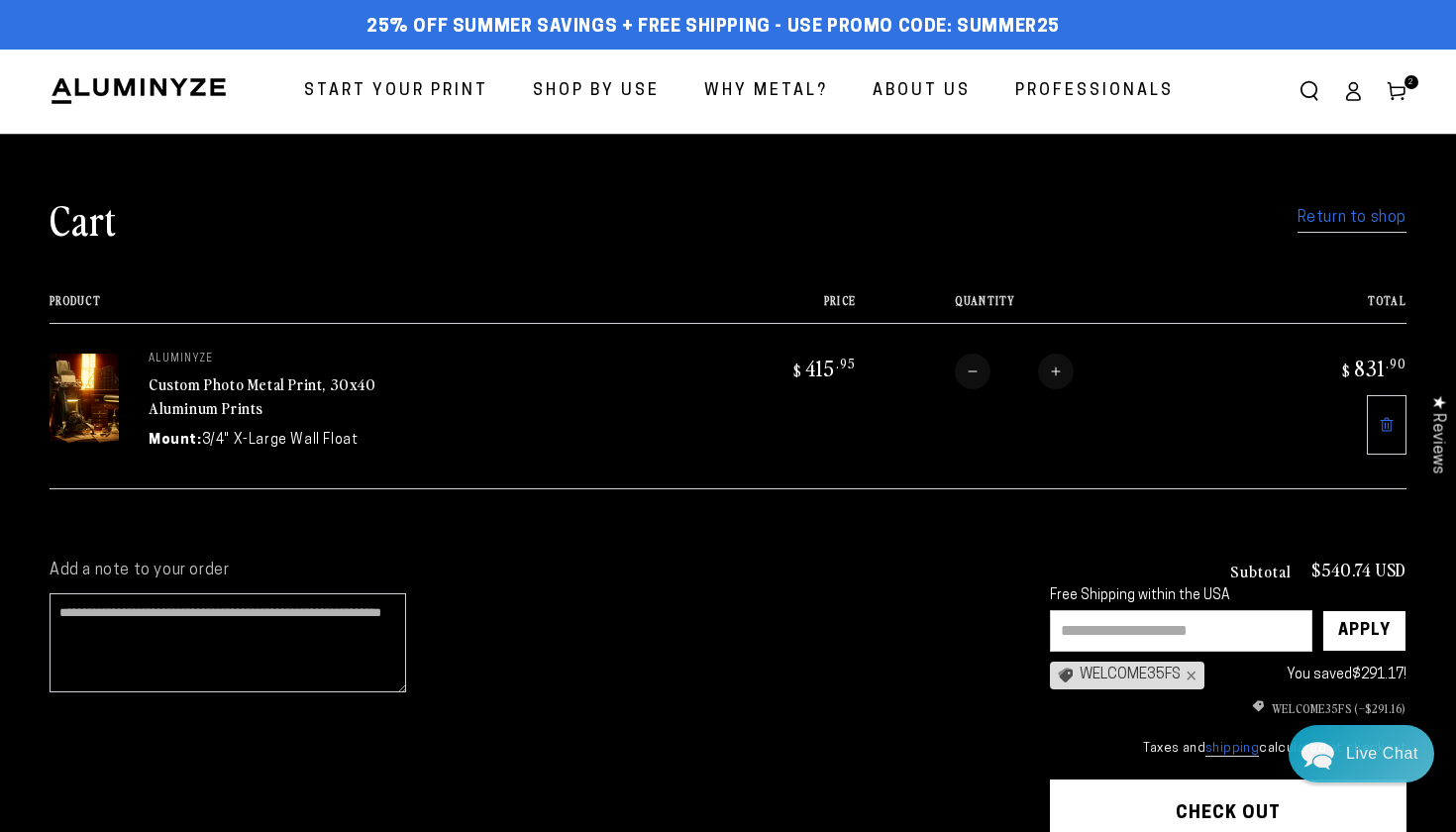 click on "Custom Photo Metal Print, 30x40 Aluminum Prints" at bounding box center [262, 396] 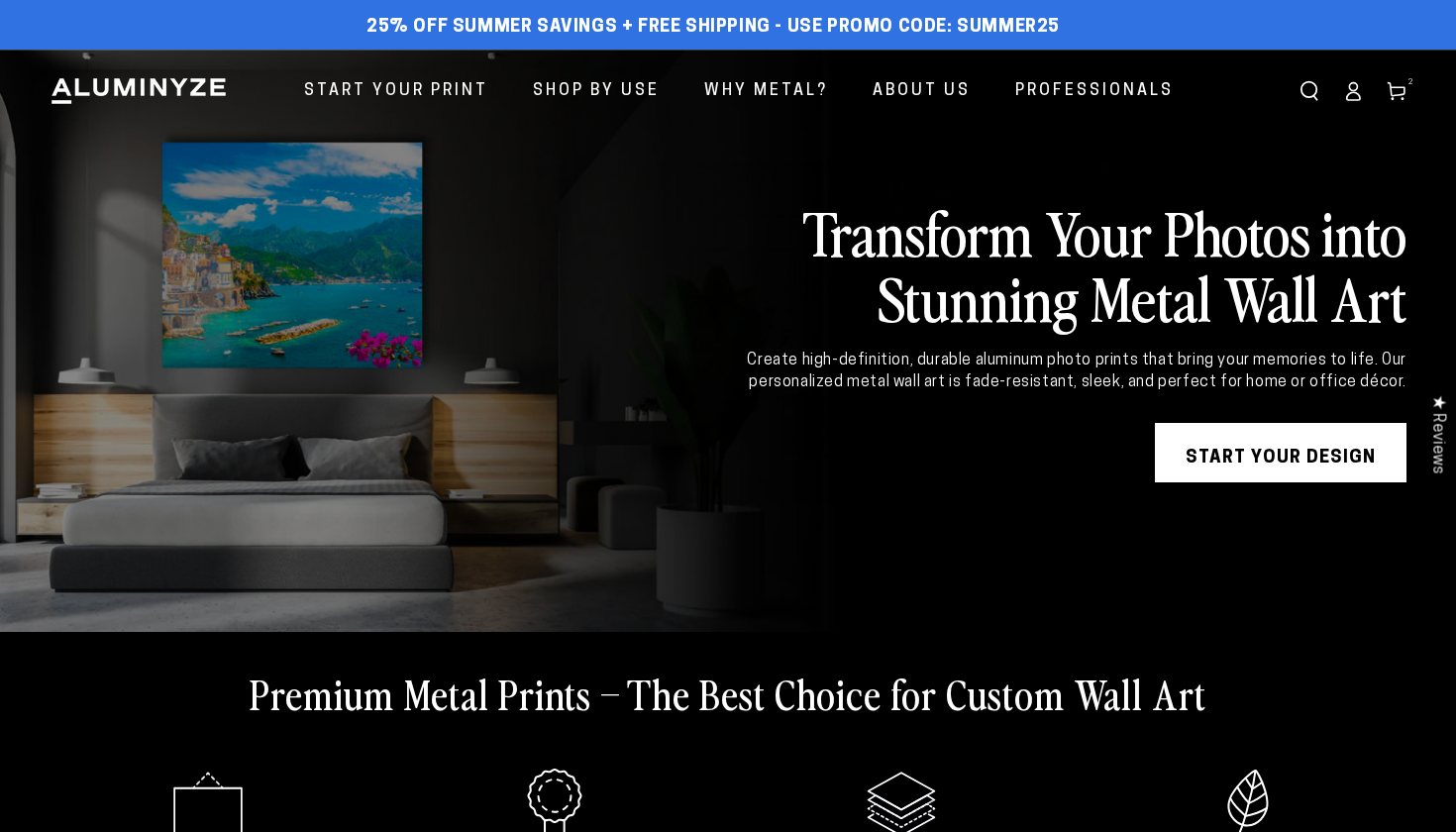 scroll, scrollTop: 0, scrollLeft: 0, axis: both 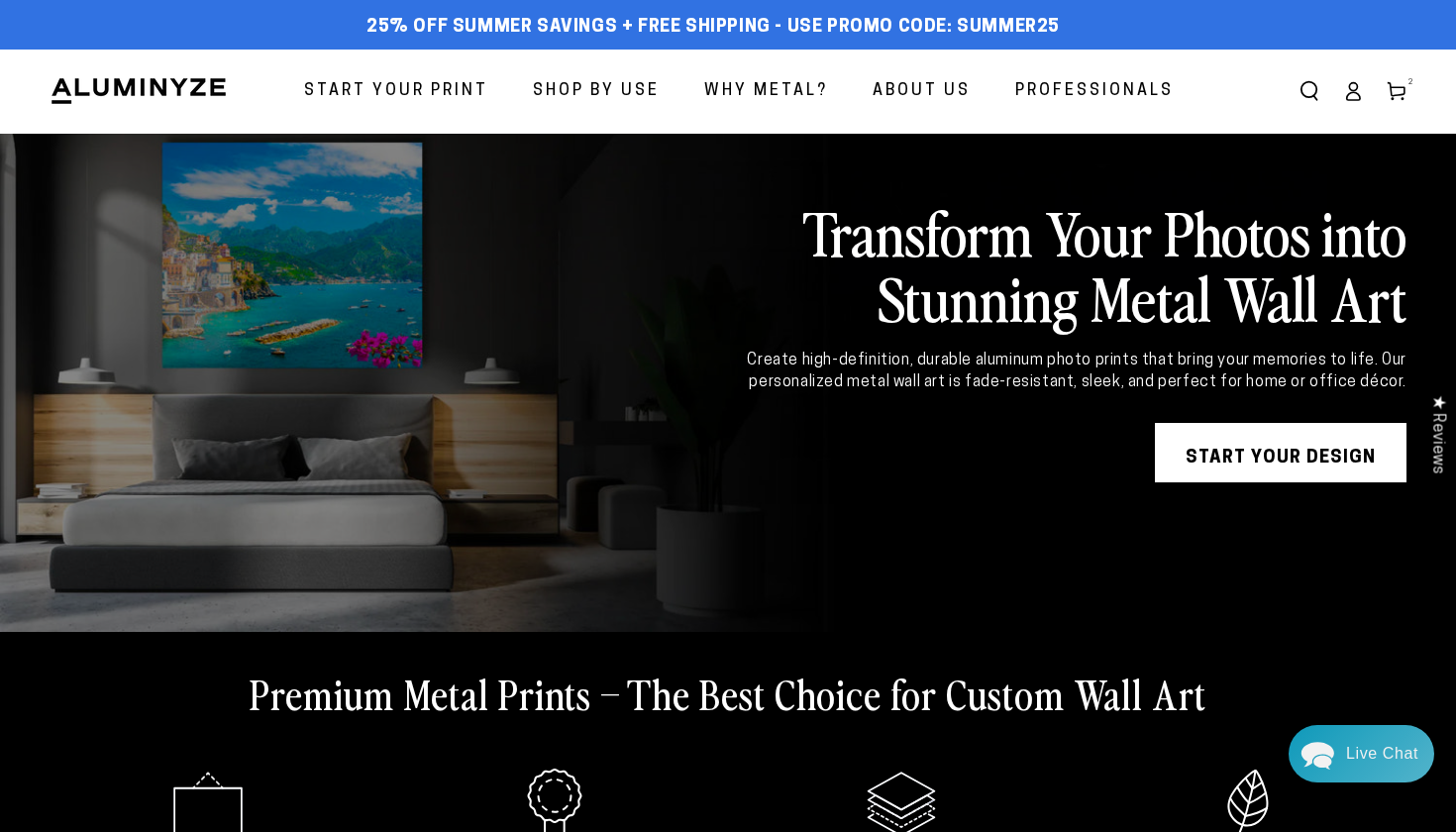 click on "Start Your Print" at bounding box center (396, 91) 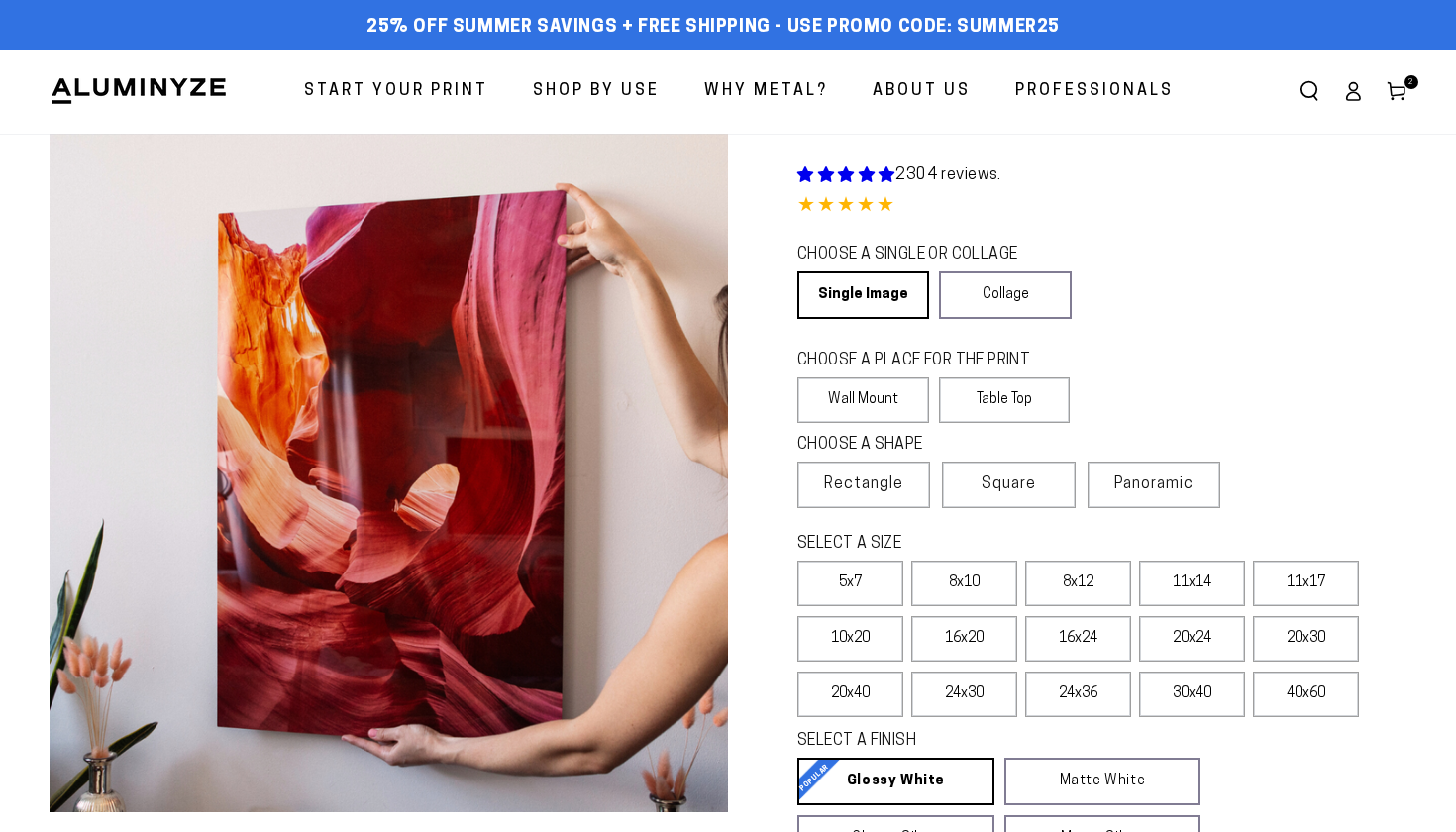 scroll, scrollTop: 0, scrollLeft: 0, axis: both 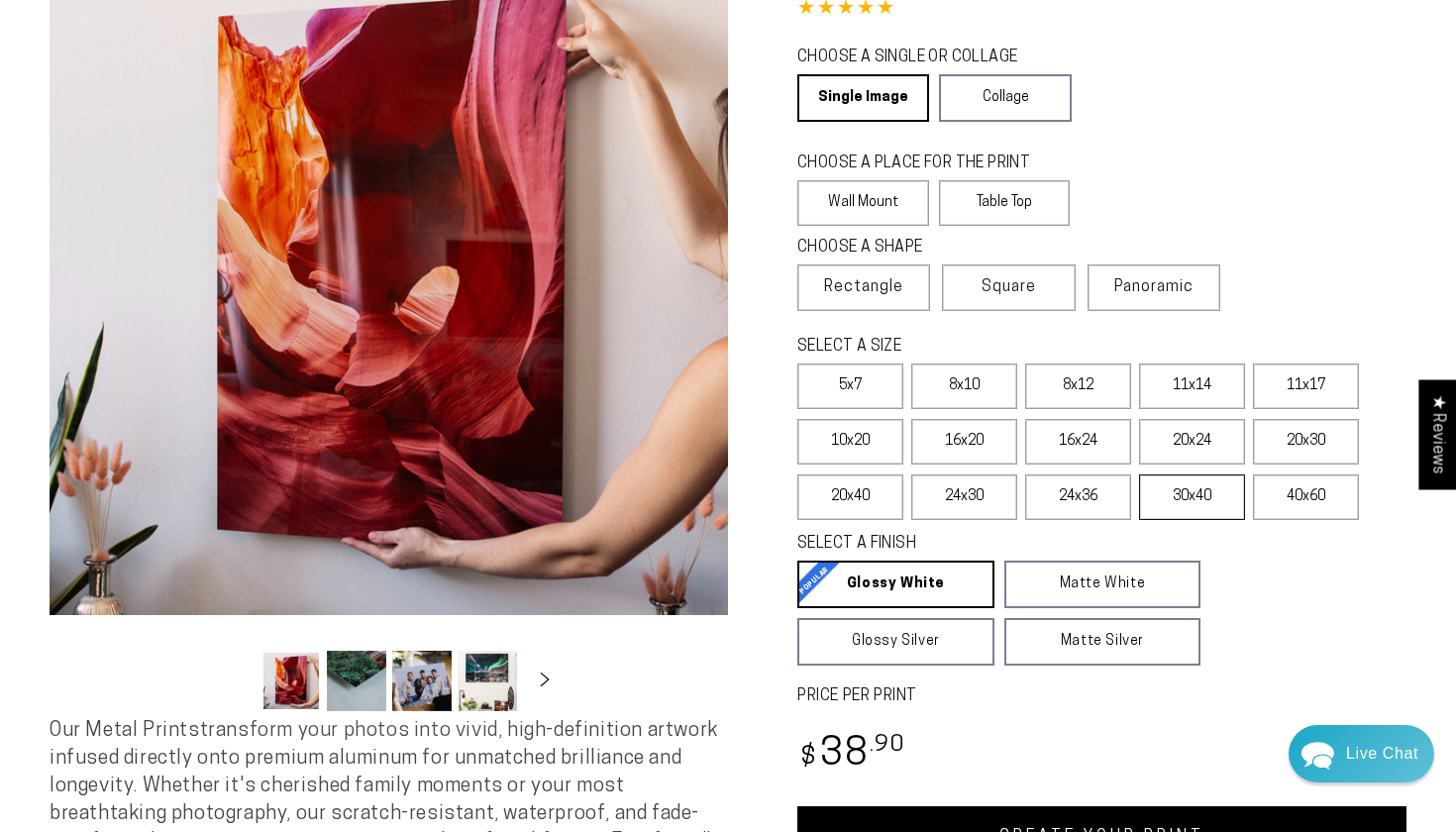 click on "30x40" at bounding box center [1192, 497] 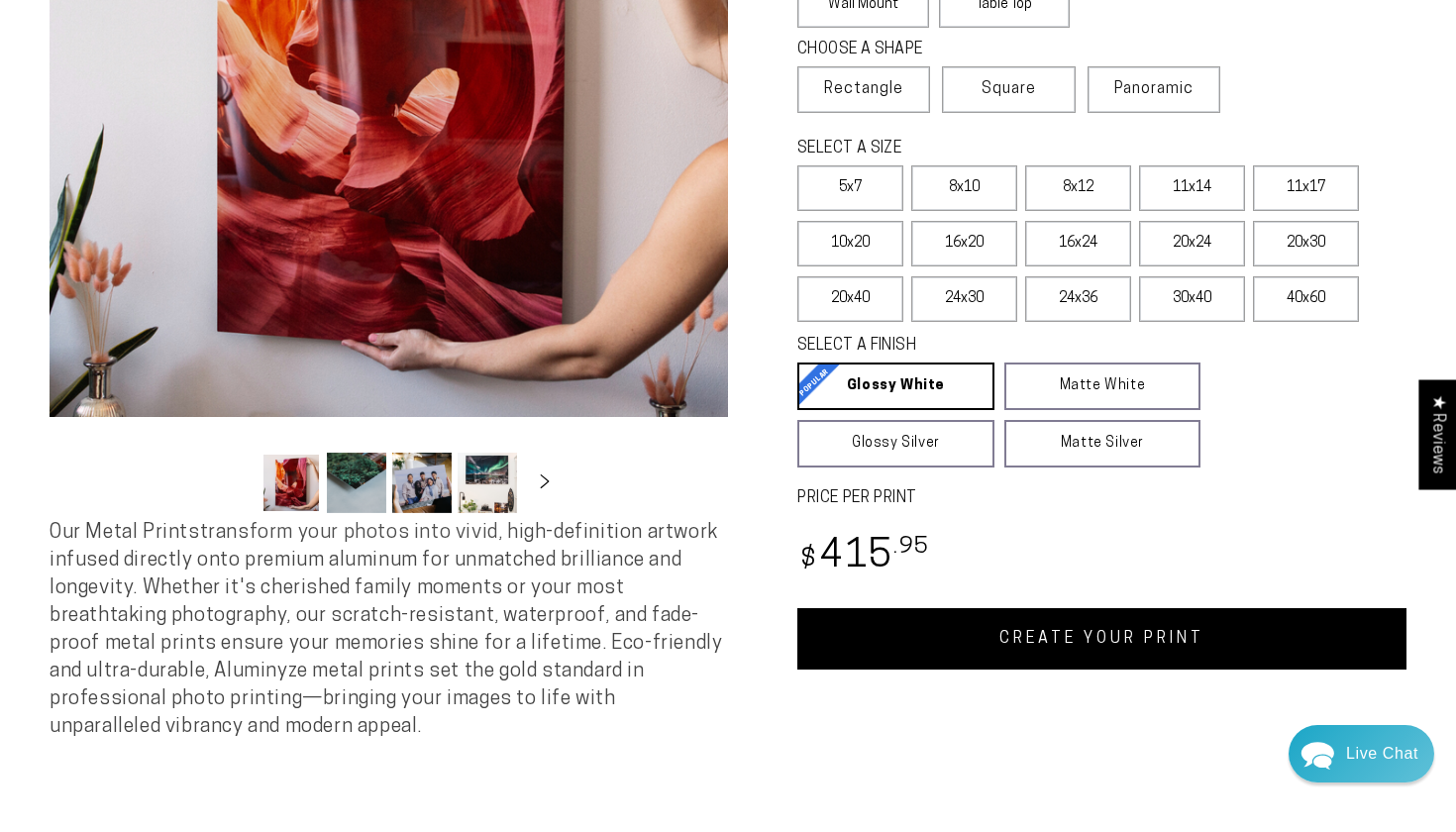 scroll, scrollTop: 398, scrollLeft: 0, axis: vertical 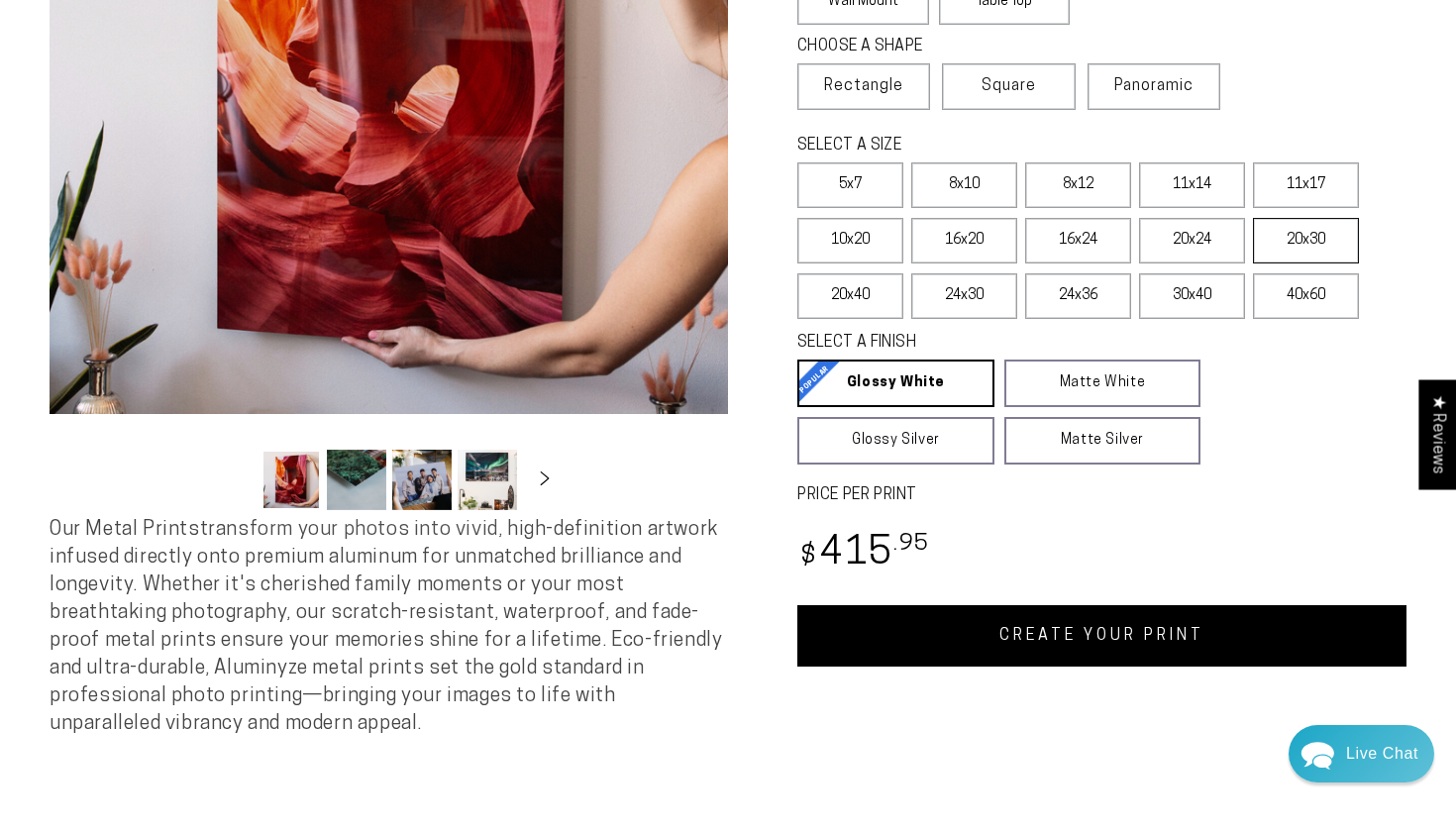 click on "20x30" at bounding box center (1305, 241) 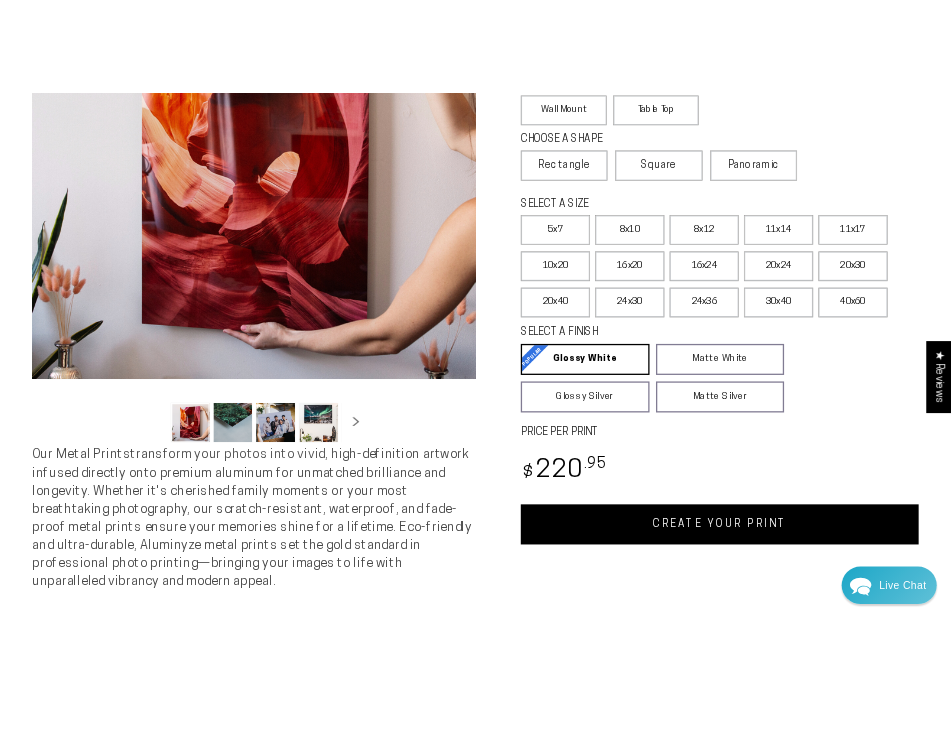 scroll, scrollTop: 371, scrollLeft: 0, axis: vertical 